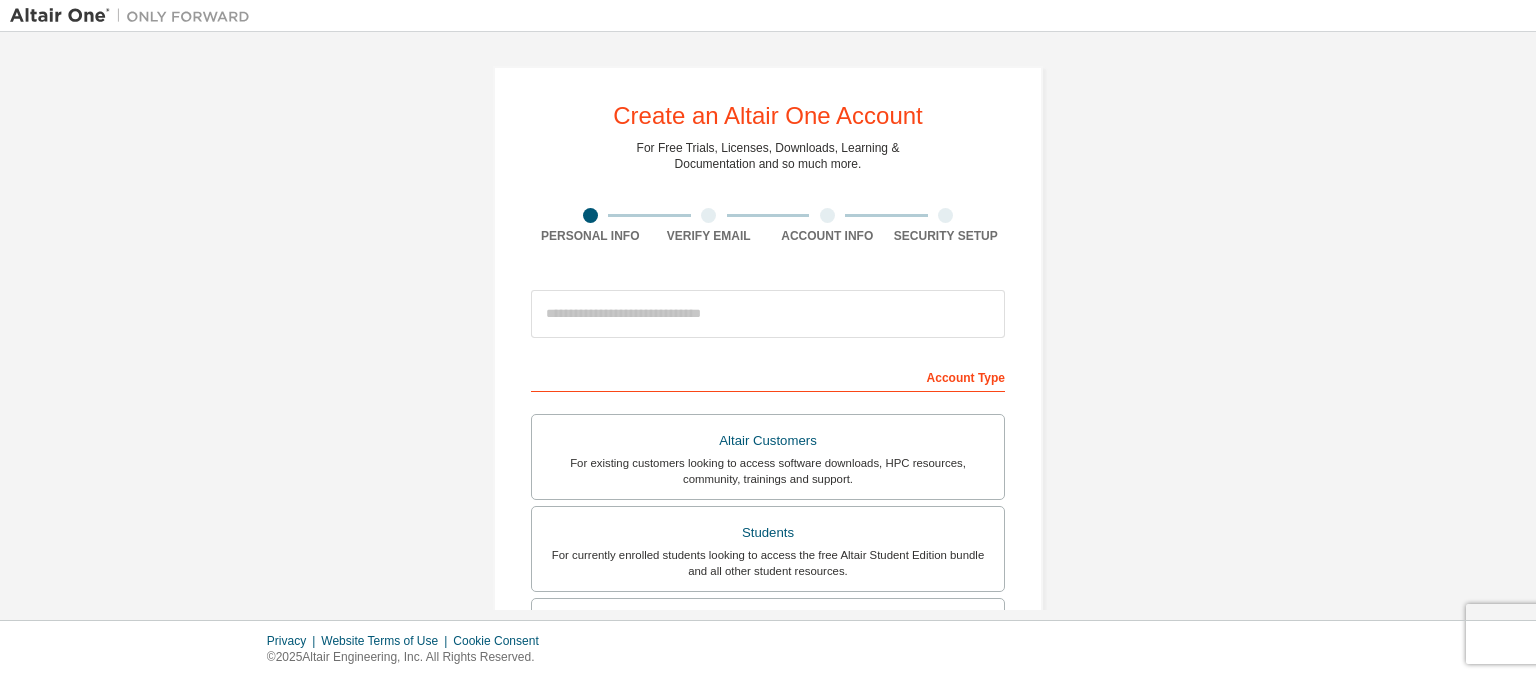 scroll, scrollTop: 0, scrollLeft: 0, axis: both 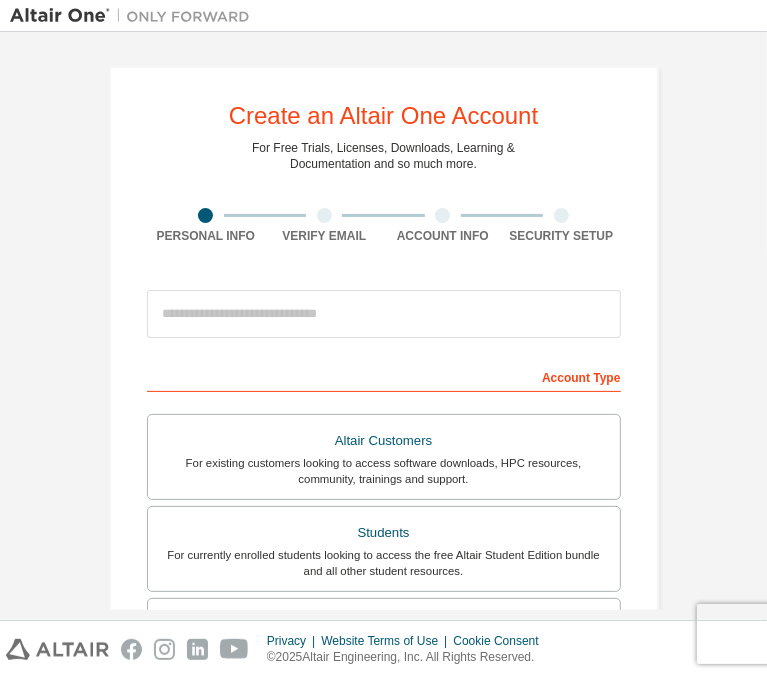 click at bounding box center (384, 314) 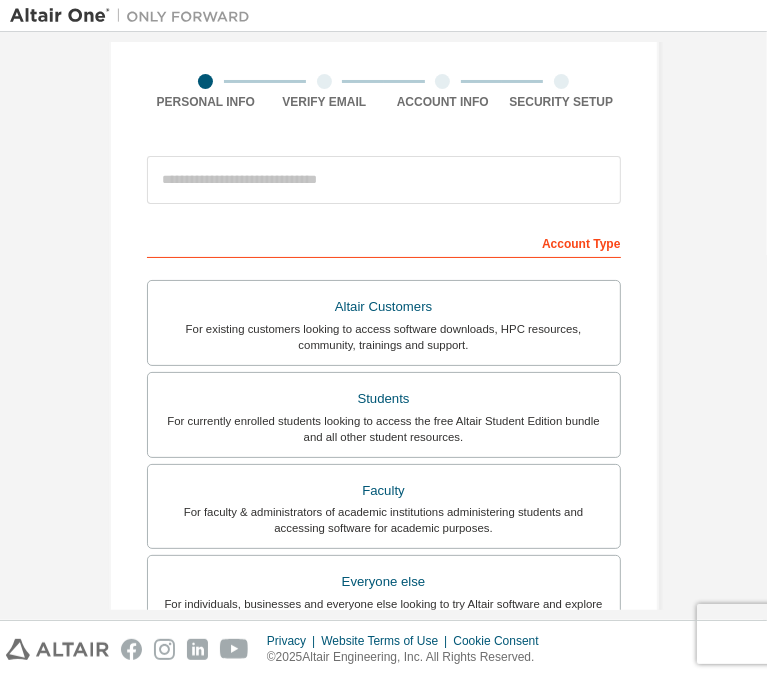 scroll, scrollTop: 135, scrollLeft: 0, axis: vertical 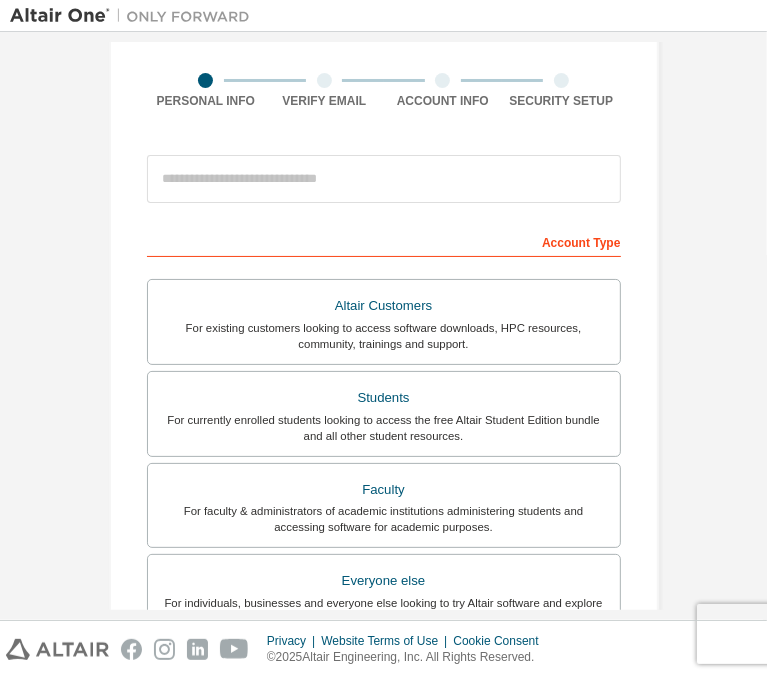 click on "This is a federated email. No need to register a new account. You should be able to  login  by using your company's SSO credentials. Email already exists. Please try to  login  instead. Account Type Altair Customers For existing customers looking to access software downloads, HPC resources, community, trainings and support. Students For currently enrolled students looking to access the free Altair Student Edition bundle and all other student resources. Faculty For faculty & administrators of academic institutions administering students and accessing software for academic purposes. Everyone else For individuals, businesses and everyone else looking to try Altair software and explore our product offerings. Your Profile First Name Last Name Job Title Please provide State/Province to help us route sales and support resources to you more efficiently. I accept the    End-User License Agreement I would like to receive marketing emails from Altair Next" at bounding box center (384, 569) 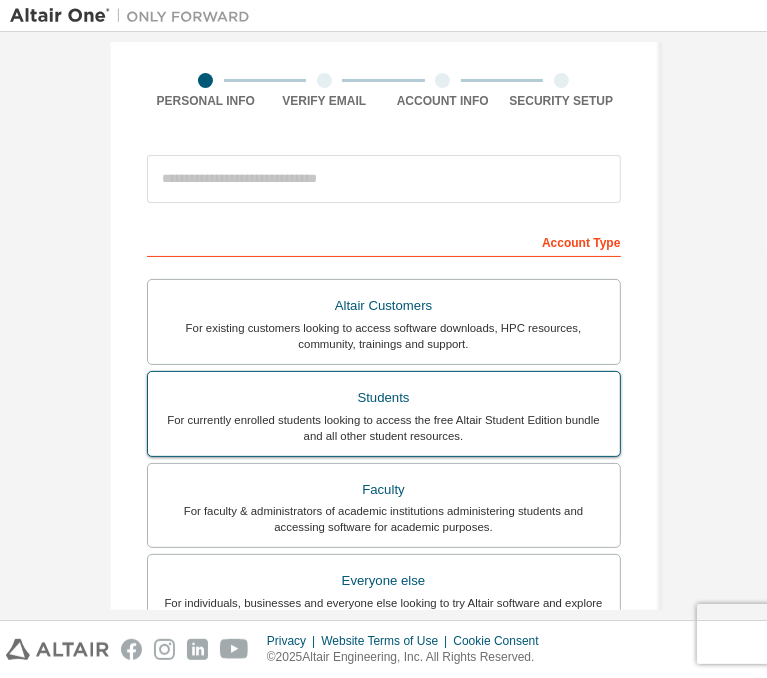 click on "Students" at bounding box center [384, 398] 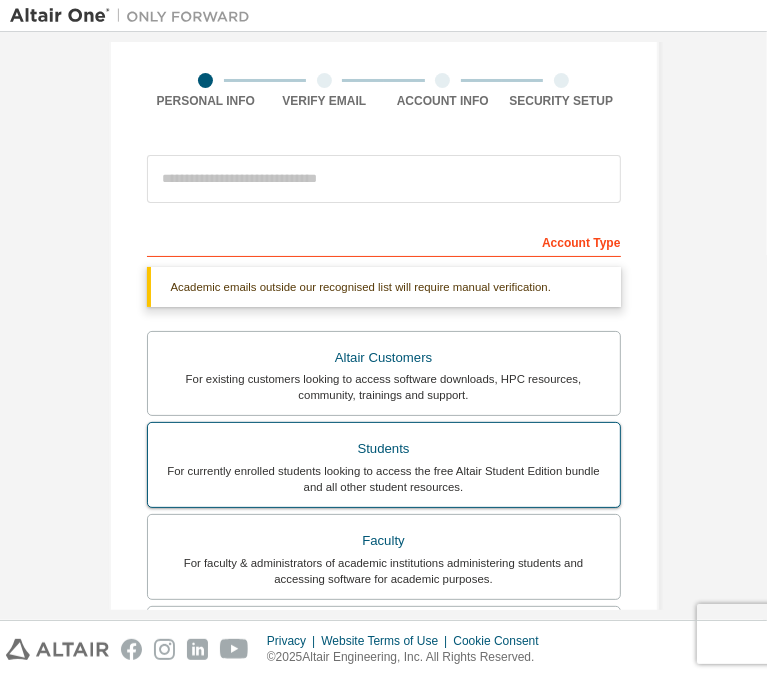 click on "Students" at bounding box center [384, 449] 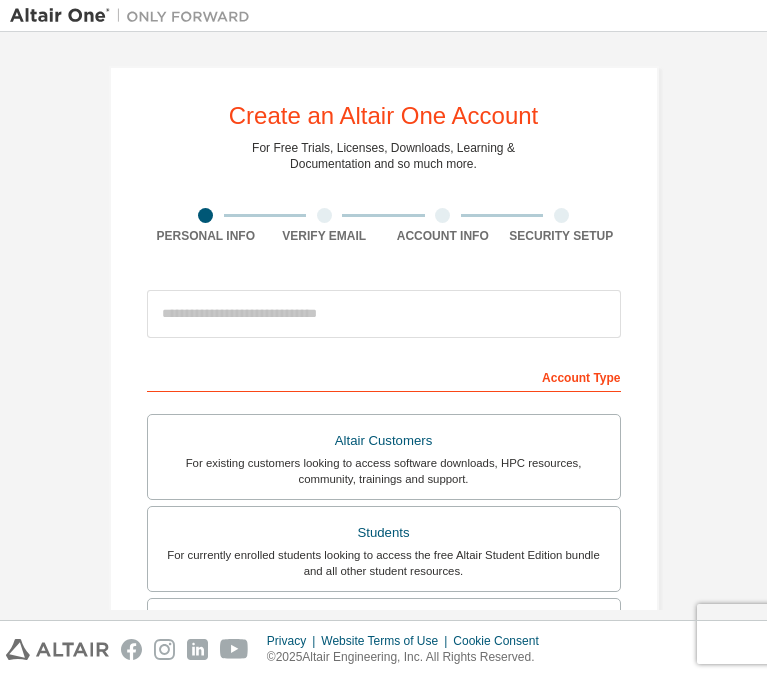 scroll, scrollTop: 0, scrollLeft: 0, axis: both 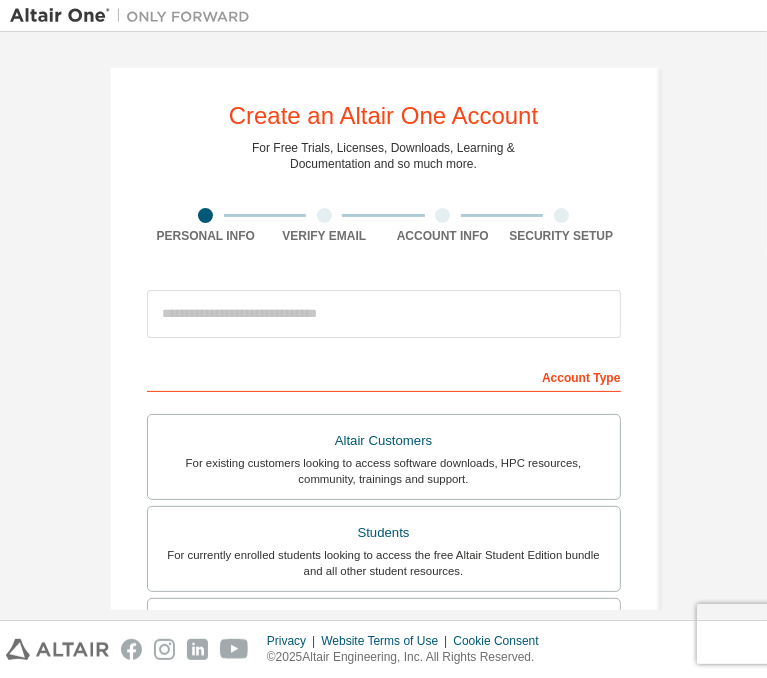 click on "Create an Altair One Account For Free Trials, Licenses, Downloads, Learning &  Documentation and so much more. Personal Info Verify Email Account Info Security Setup This is a federated email. No need to register a new account. You should be able to  login  by using your company's SSO credentials. Email already exists. Please try to  login  instead. Account Type Altair Customers For existing customers looking to access software downloads, HPC resources, community, trainings and support. Students For currently enrolled students looking to access the free Altair Student Edition bundle and all other student resources. Faculty For faculty & administrators of academic institutions administering students and accessing software for academic purposes. Everyone else For individuals, businesses and everyone else looking to try Altair software and explore our product offerings. Your Profile First Name Last Name Job Title Please provide State/Province to help us route sales and support resources to you more efficiently." at bounding box center [383, 604] 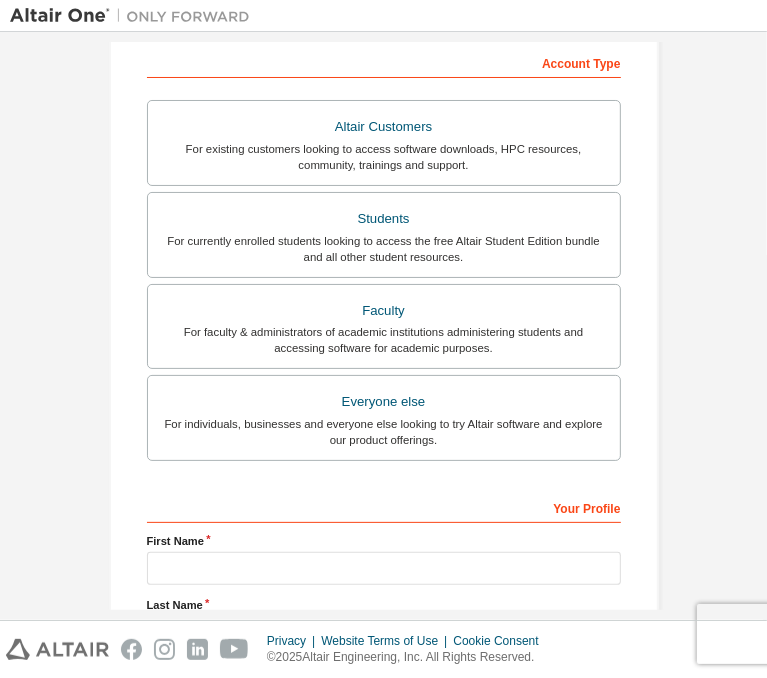 scroll, scrollTop: 231, scrollLeft: 0, axis: vertical 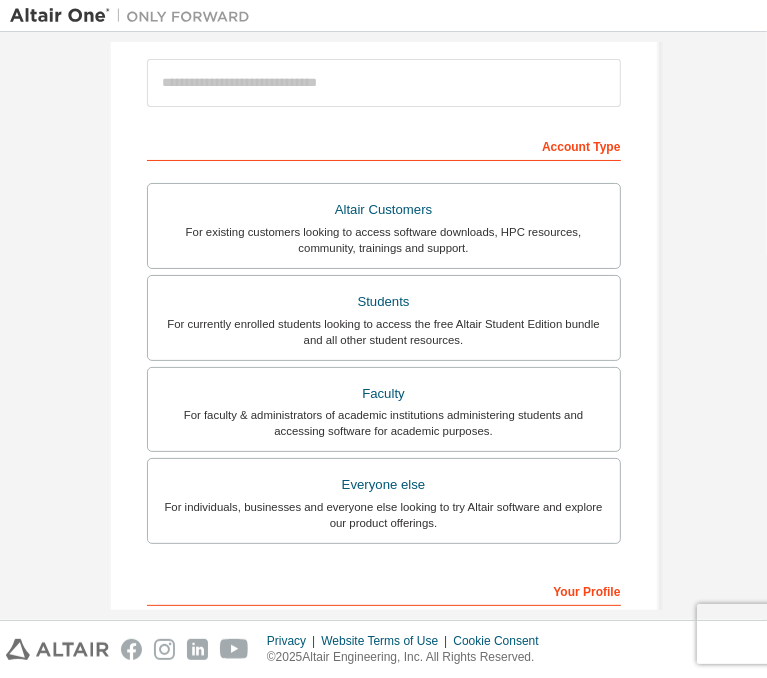 click on "Account Type" at bounding box center (384, 145) 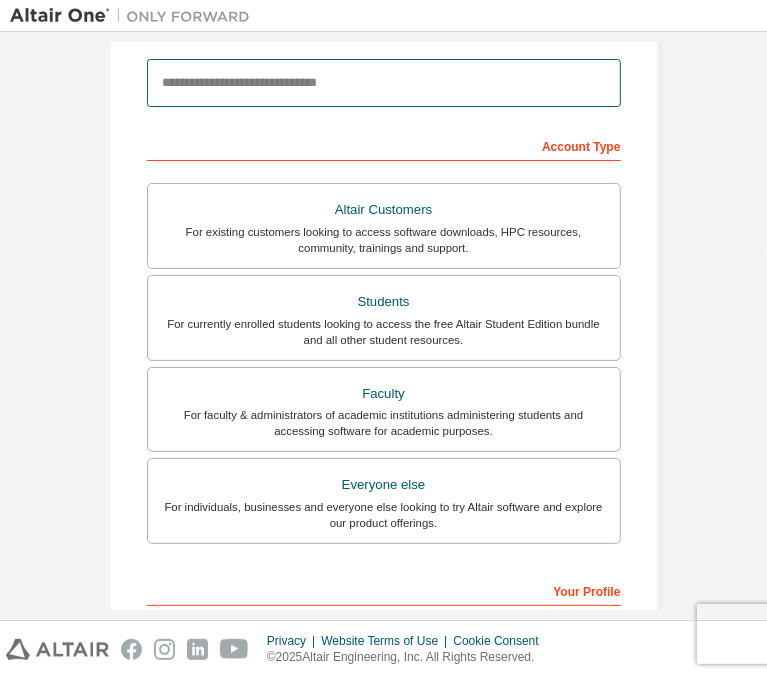 click at bounding box center (384, 83) 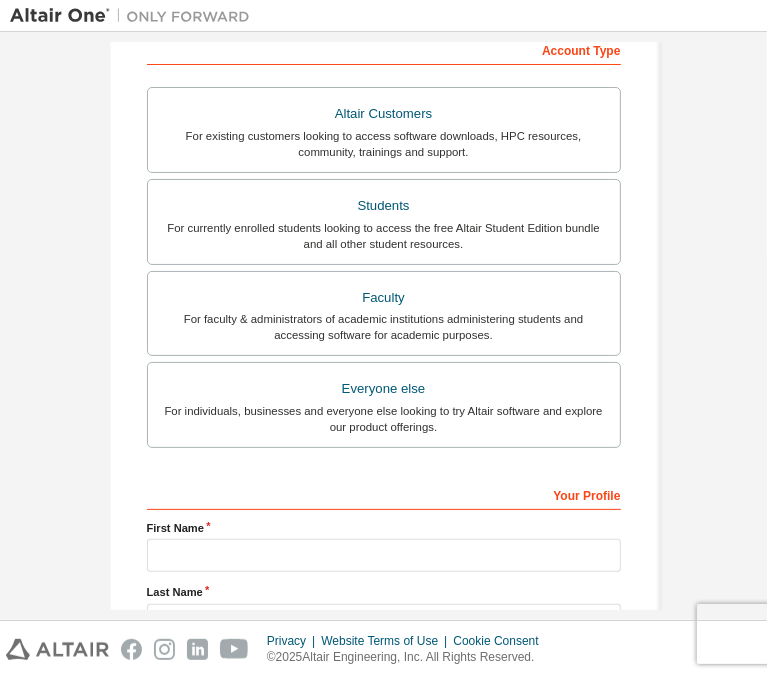 scroll, scrollTop: 328, scrollLeft: 0, axis: vertical 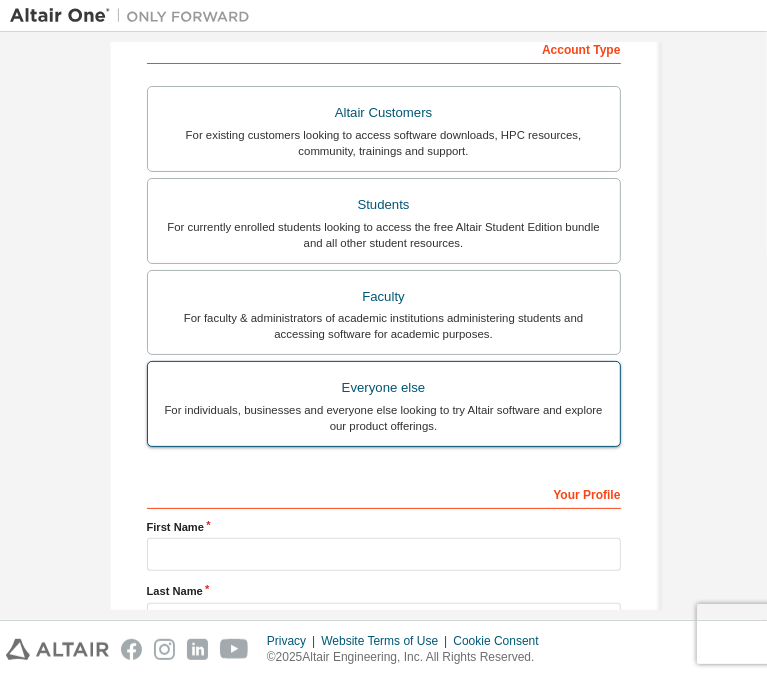 click on "Everyone else" at bounding box center (384, 388) 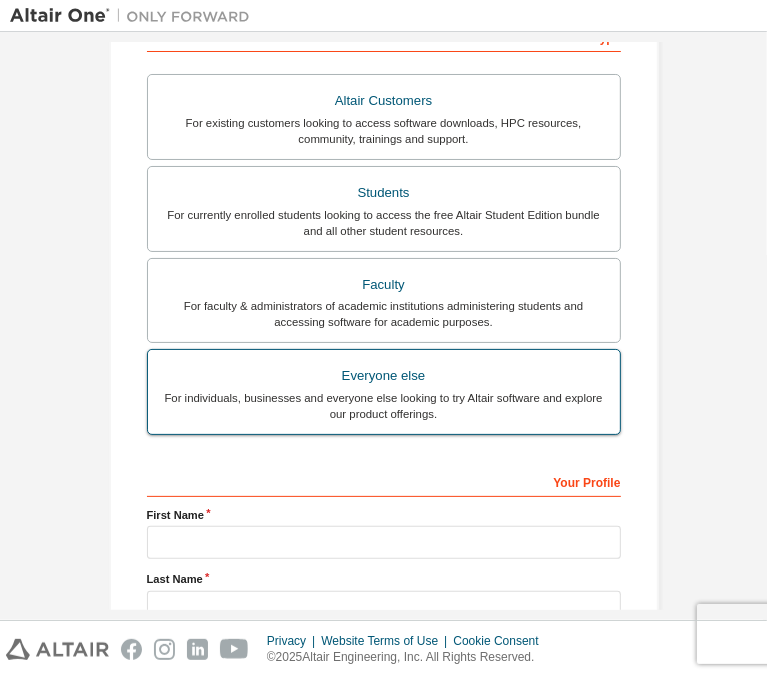 scroll, scrollTop: 487, scrollLeft: 0, axis: vertical 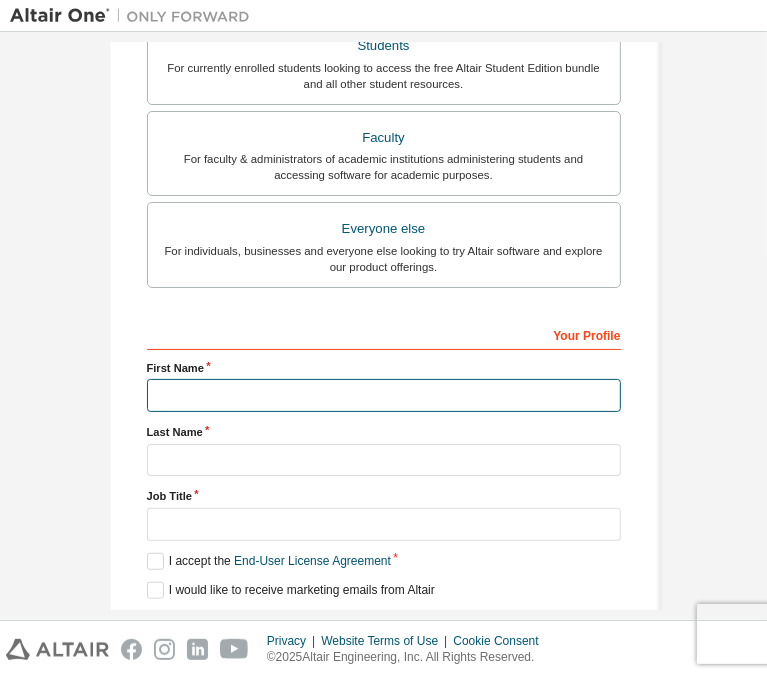 click at bounding box center [384, 395] 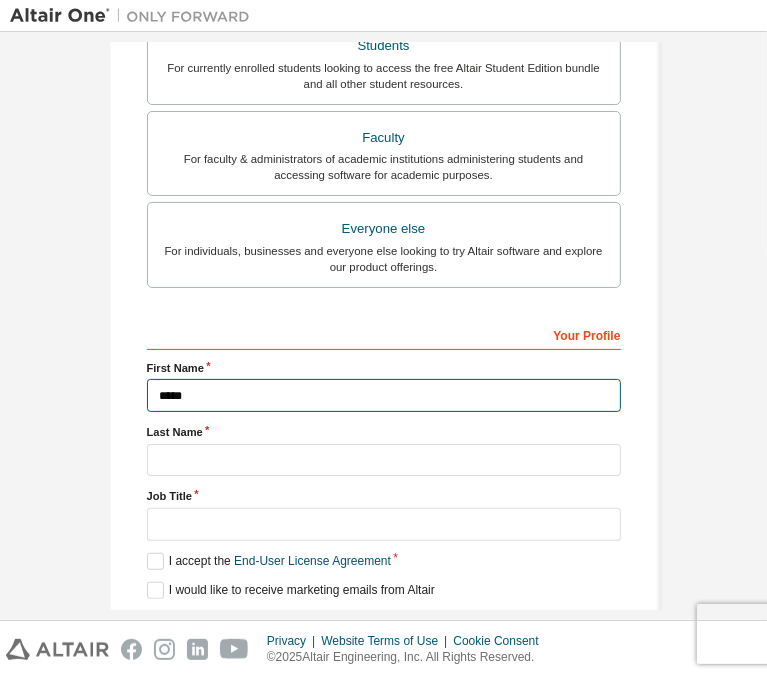 click on "*****" at bounding box center (384, 395) 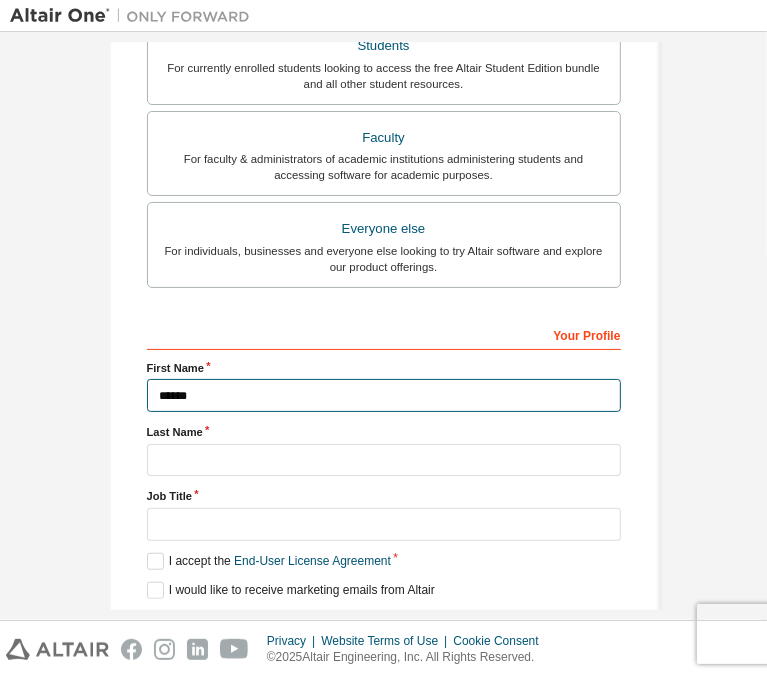type on "*****" 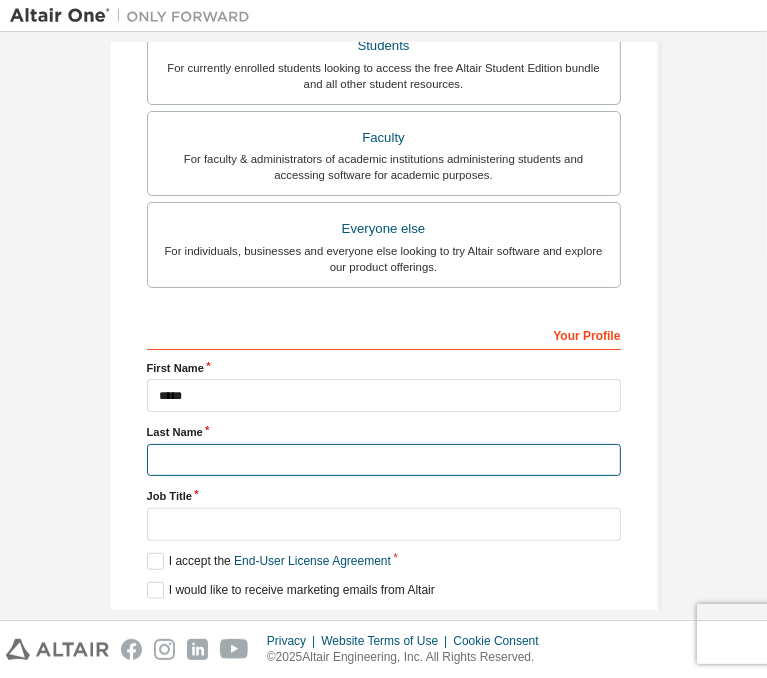 click at bounding box center (384, 460) 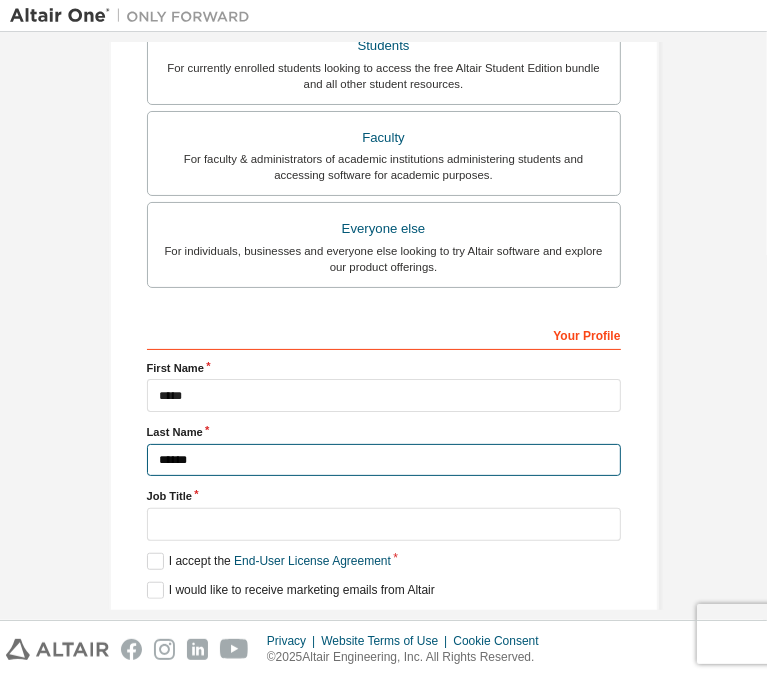 click on "******" at bounding box center [384, 460] 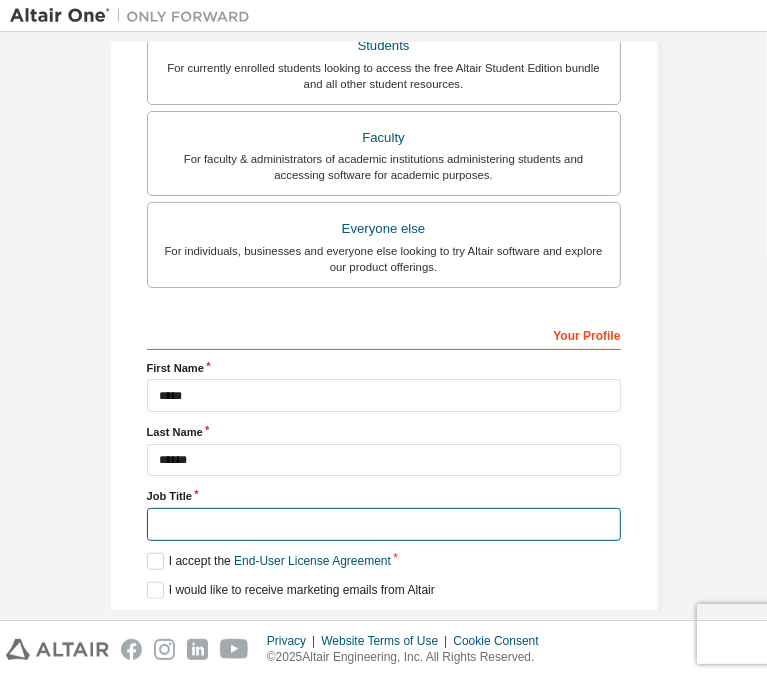 click at bounding box center [384, 524] 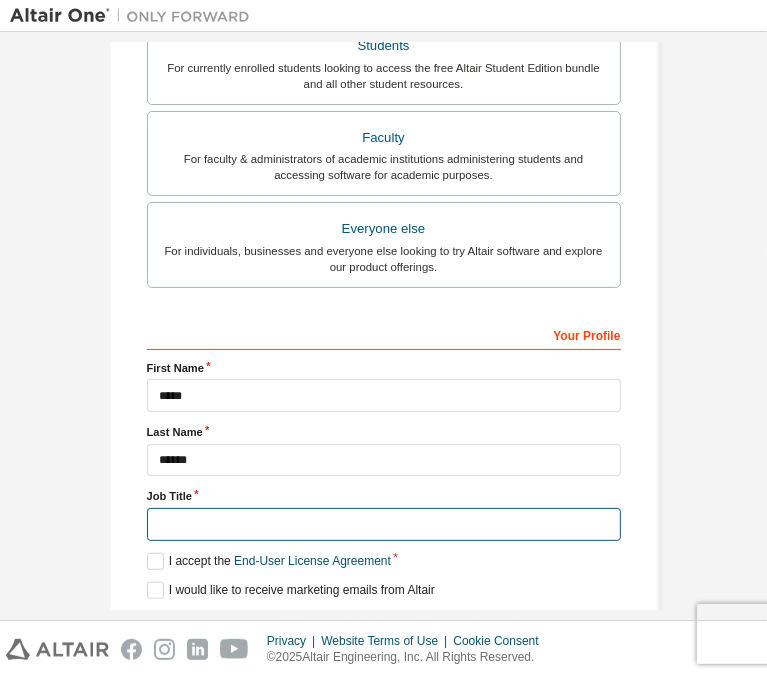 click at bounding box center [384, 524] 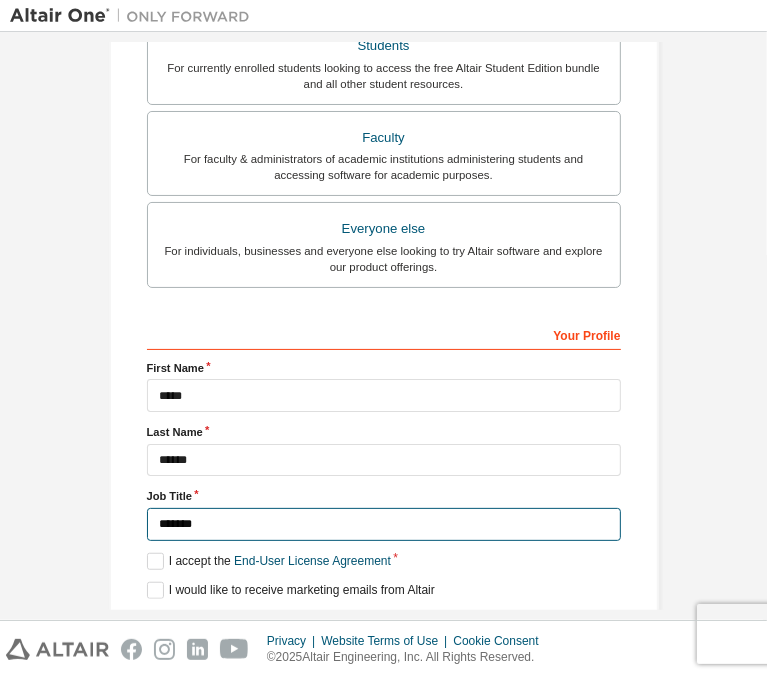 type on "*******" 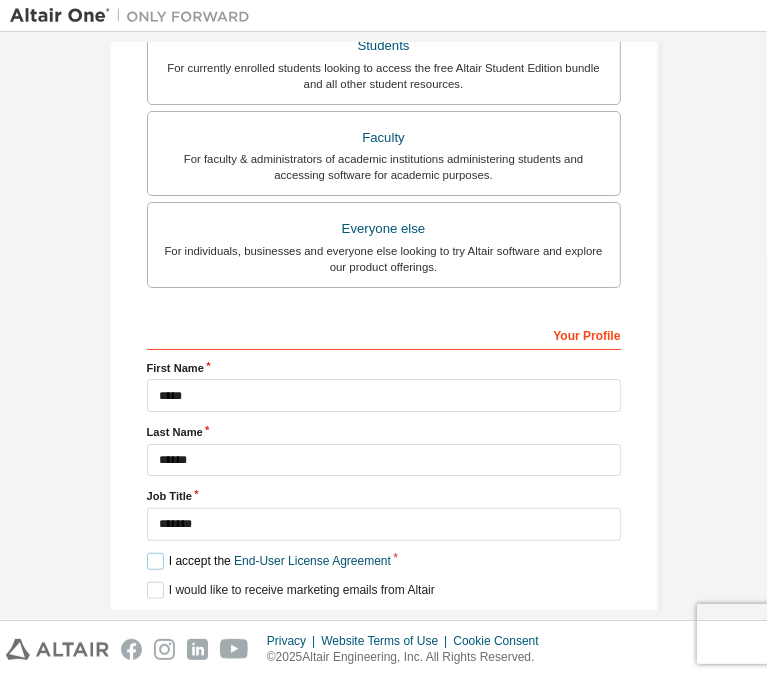 click on "I accept the    End-User License Agreement" at bounding box center (269, 561) 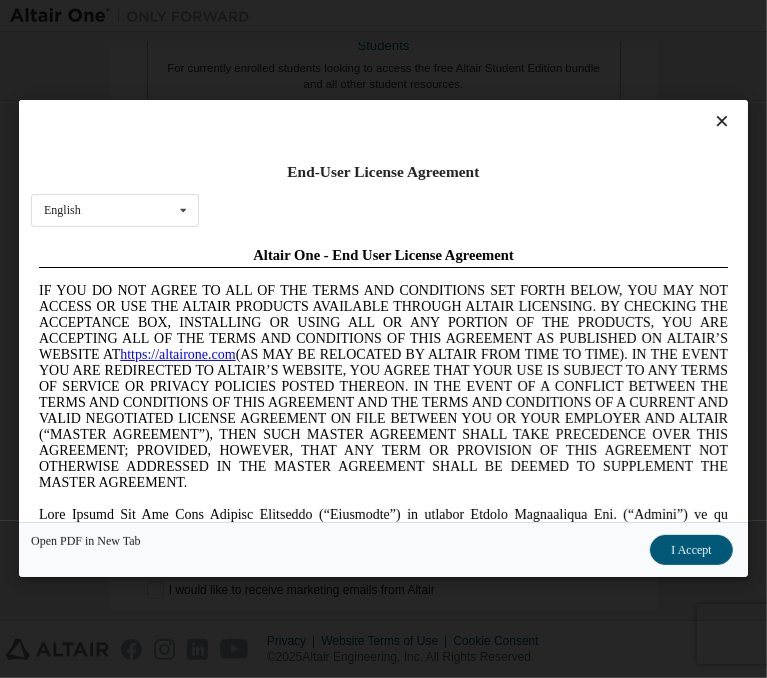 scroll, scrollTop: 0, scrollLeft: 0, axis: both 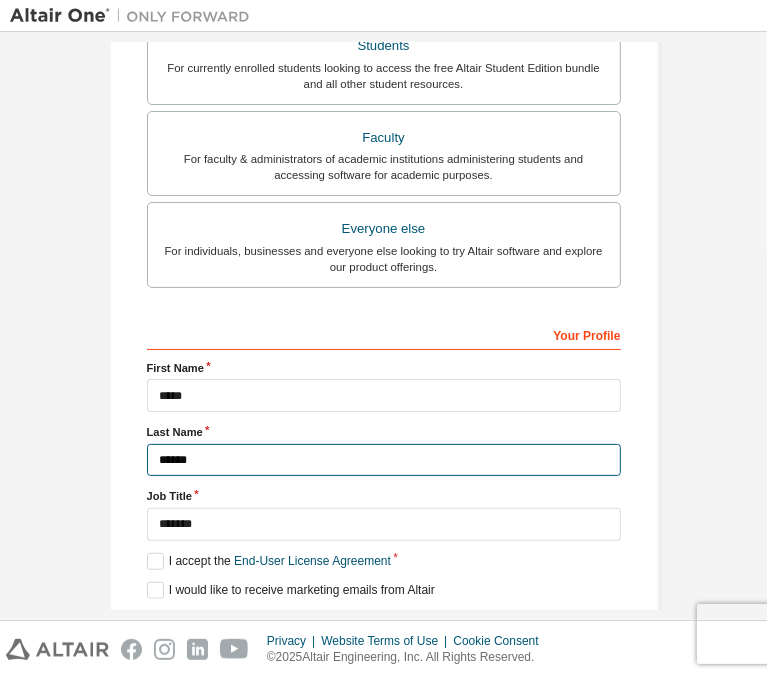 click on "******" at bounding box center [384, 460] 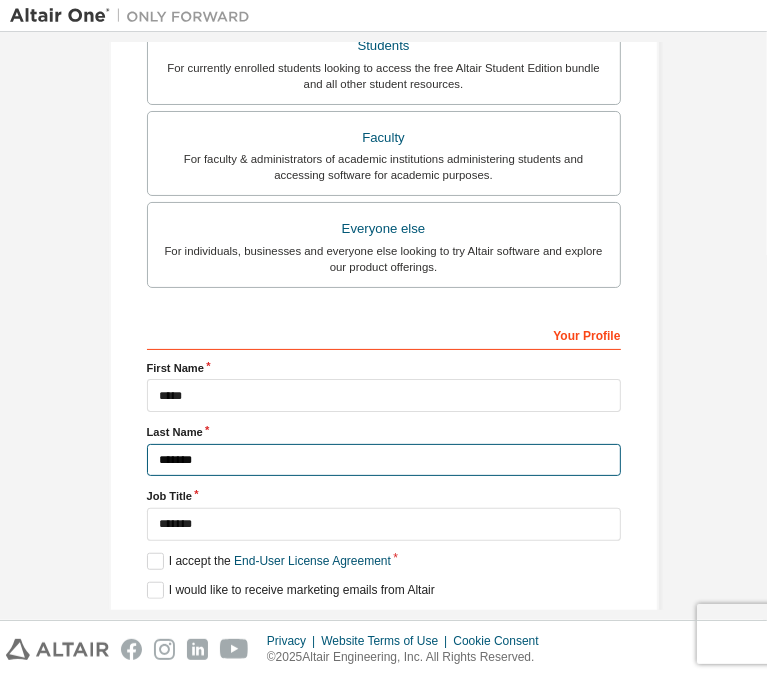 click on "*******" at bounding box center (384, 460) 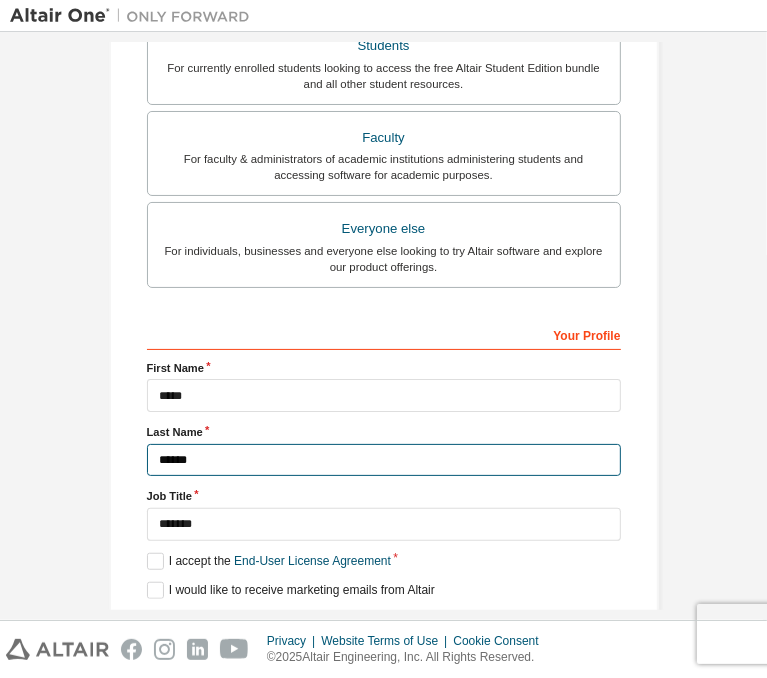 click on "******" at bounding box center (384, 460) 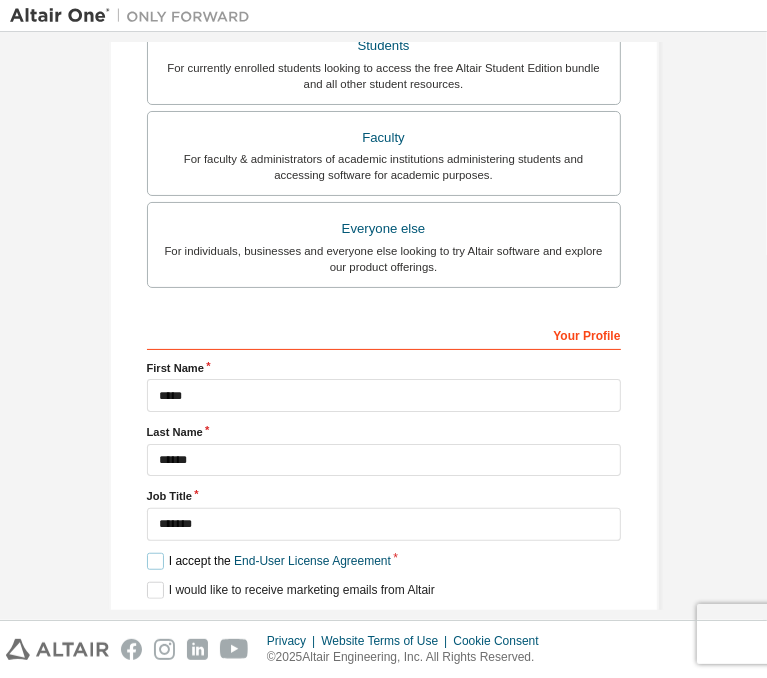 click on "I accept the    End-User License Agreement" at bounding box center (269, 561) 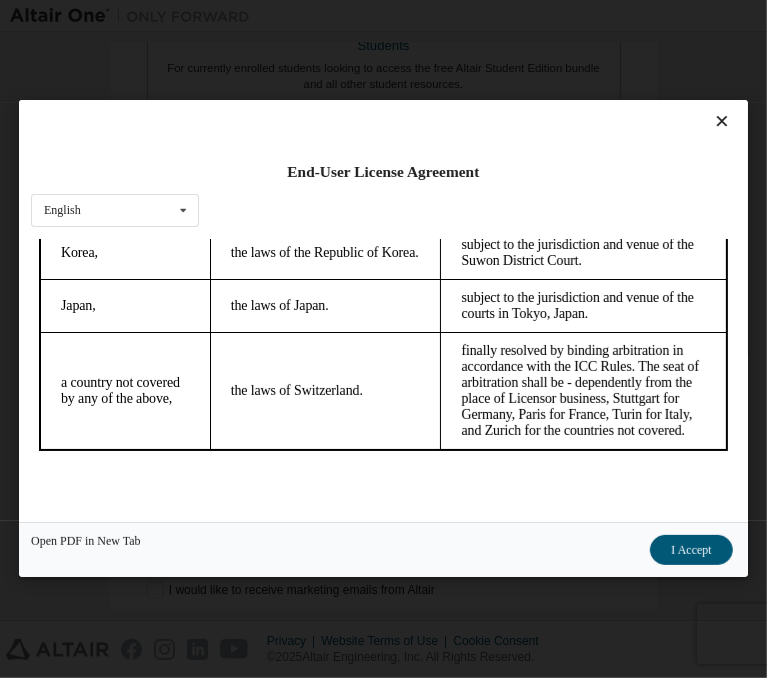 scroll, scrollTop: 12776, scrollLeft: 0, axis: vertical 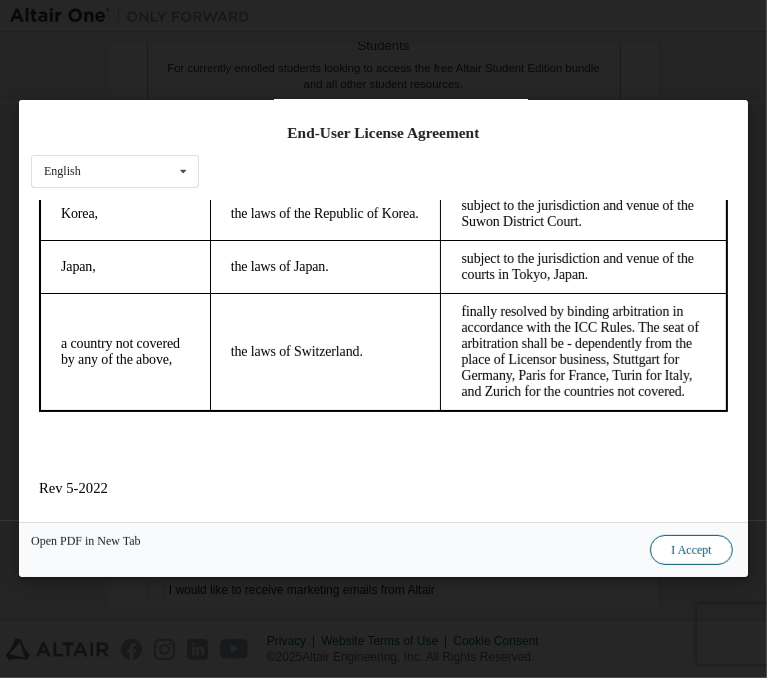 click on "I Accept" at bounding box center (692, 551) 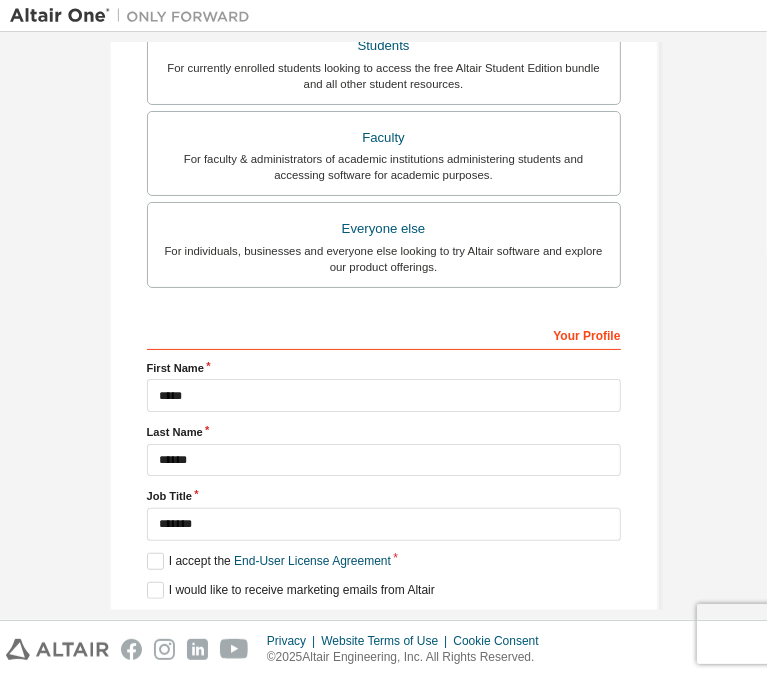 click on "Next" at bounding box center [382, 626] 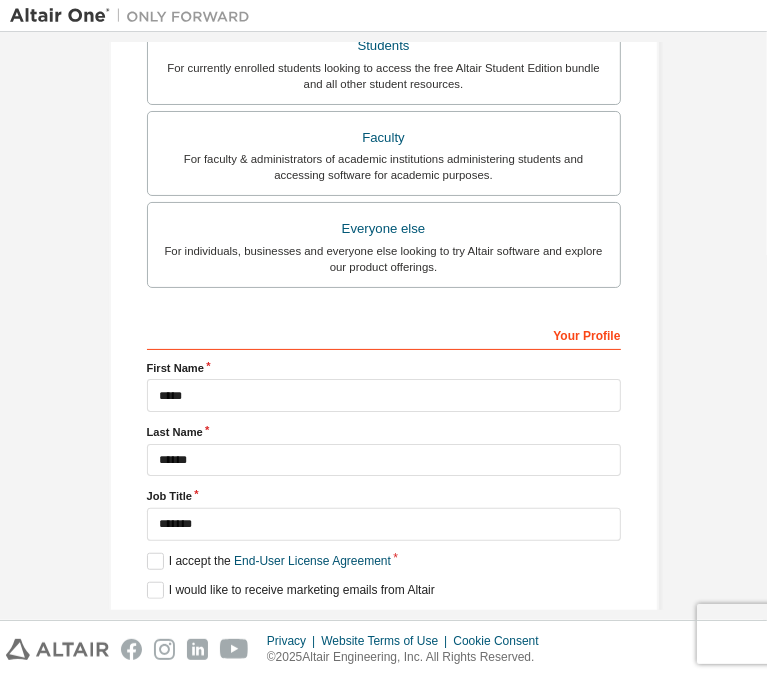 scroll, scrollTop: 0, scrollLeft: 0, axis: both 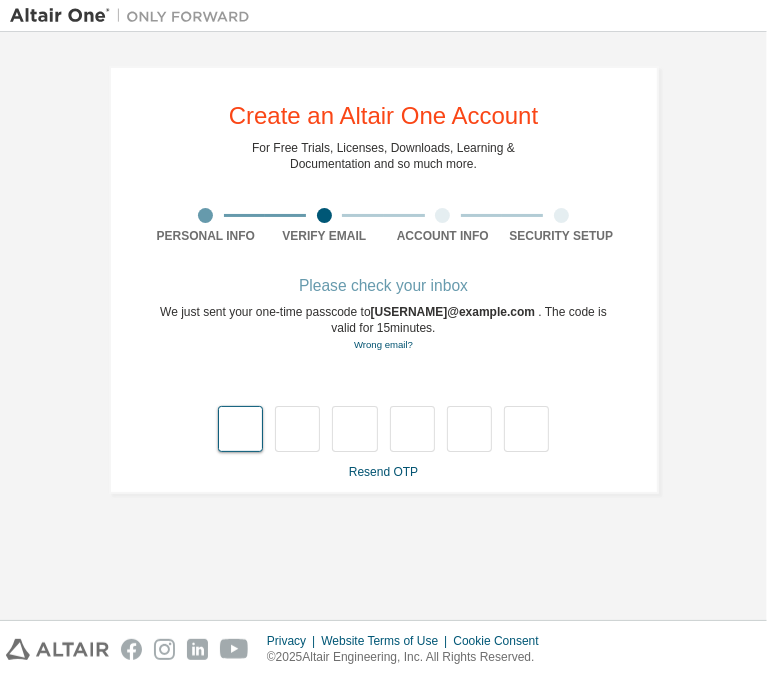 click at bounding box center (240, 429) 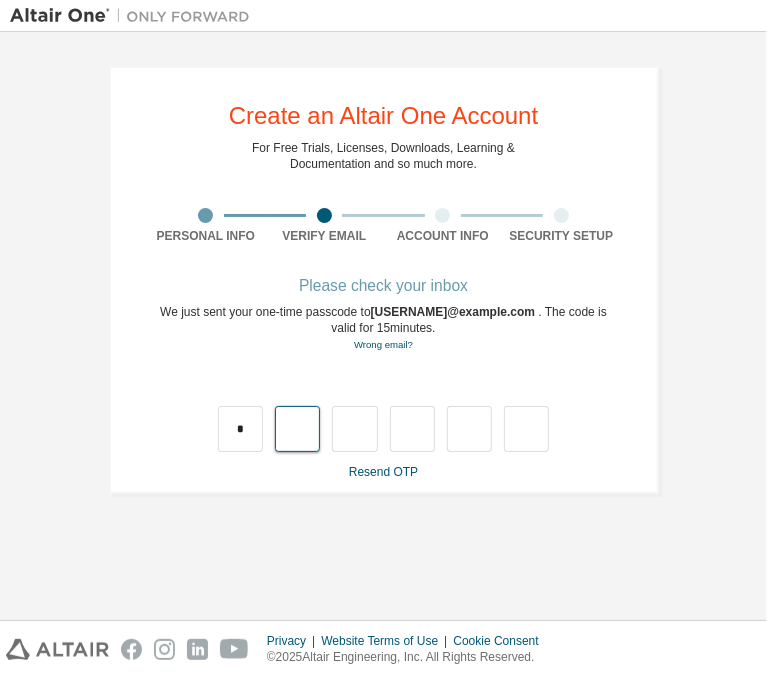 type on "*" 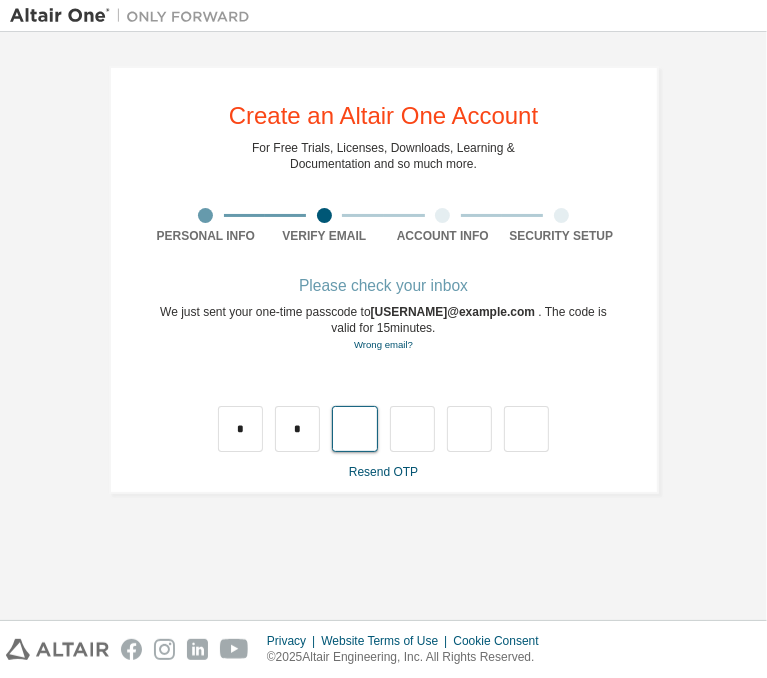 type on "*" 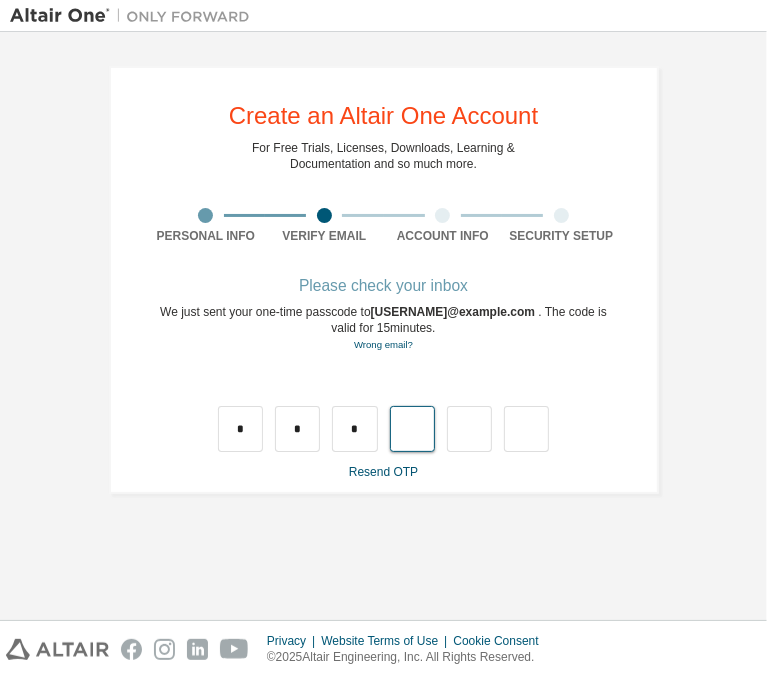 type on "*" 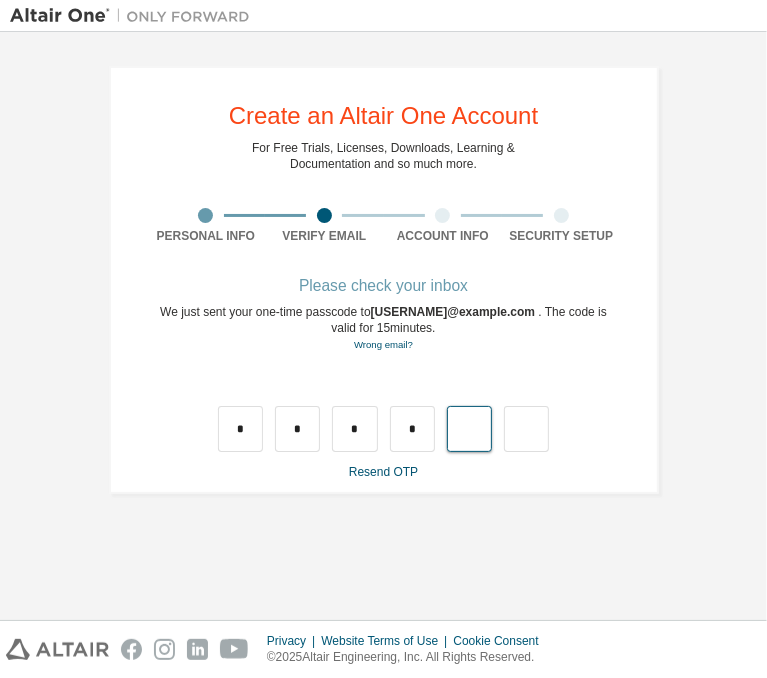 type on "*" 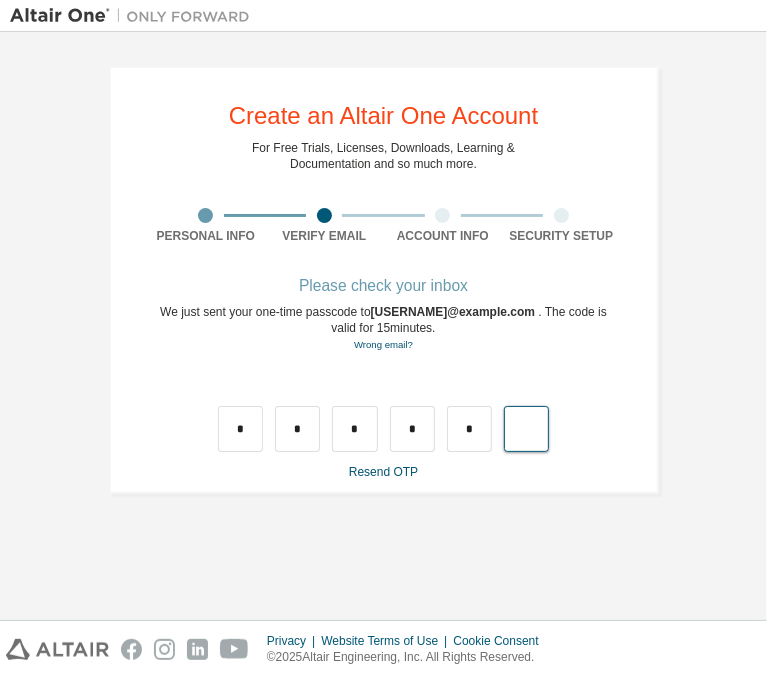 type on "*" 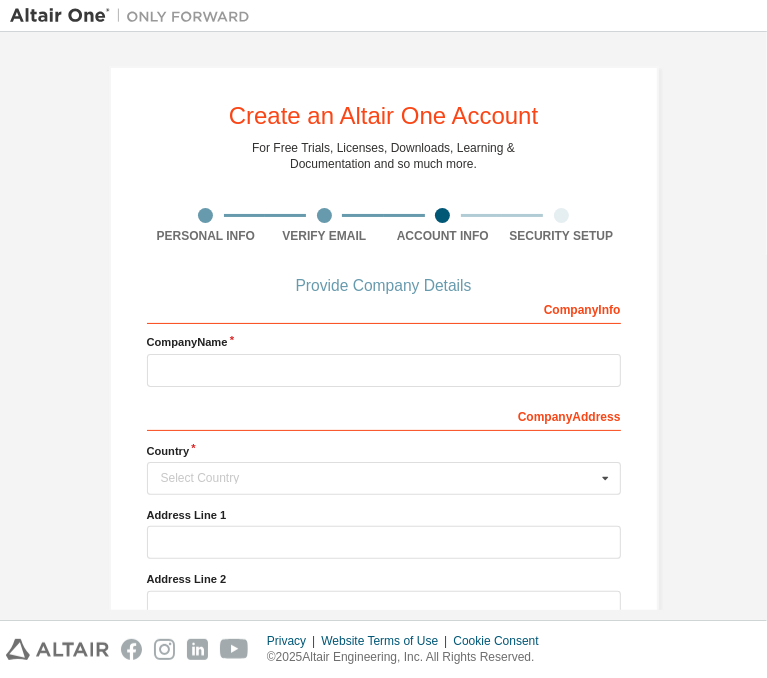 click on "Company  Info" at bounding box center [384, 308] 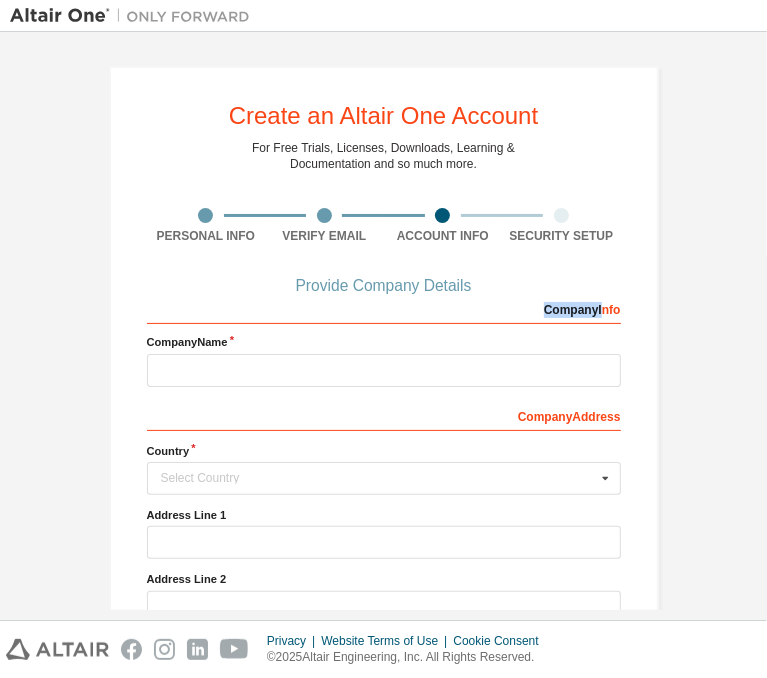 click on "Company  Info" at bounding box center [384, 308] 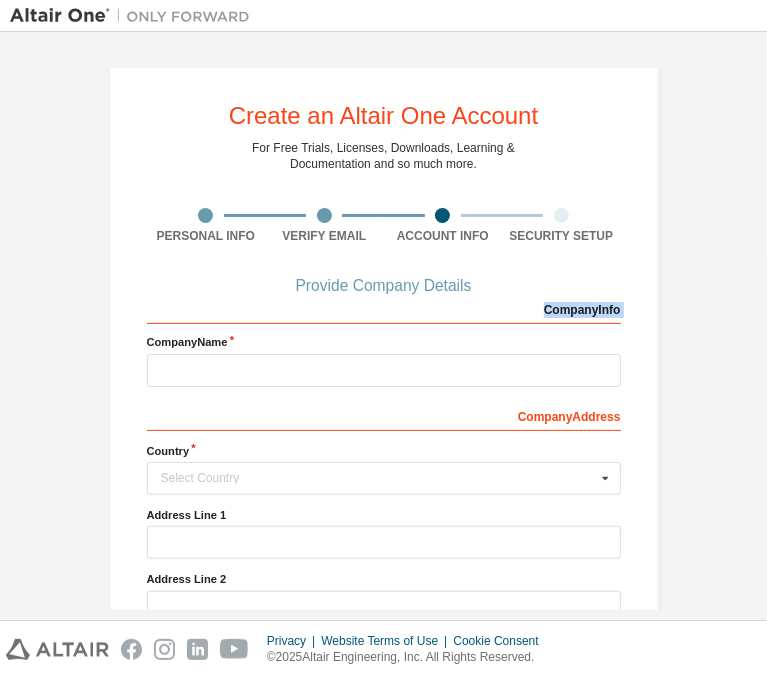 click on "Company  Info" at bounding box center (384, 308) 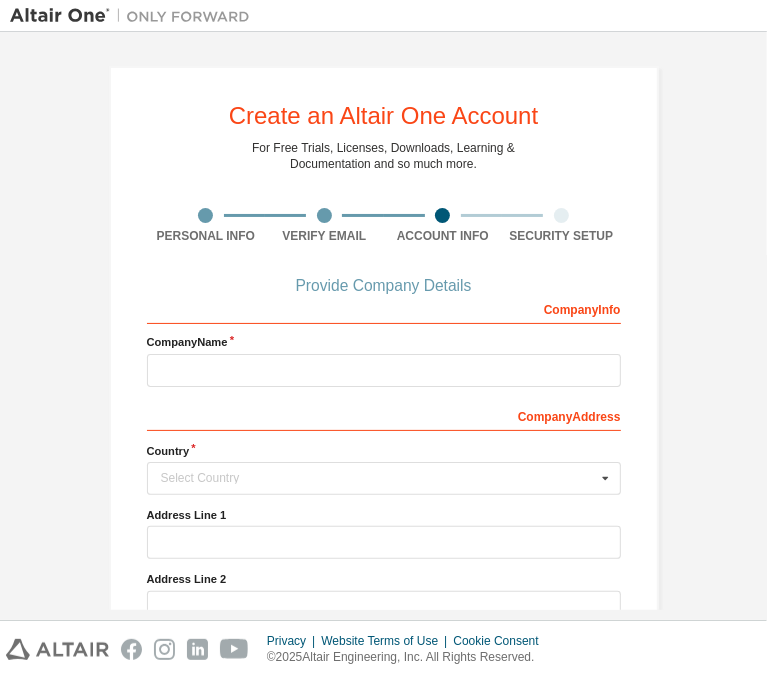 click on "Company  Address" at bounding box center [384, 415] 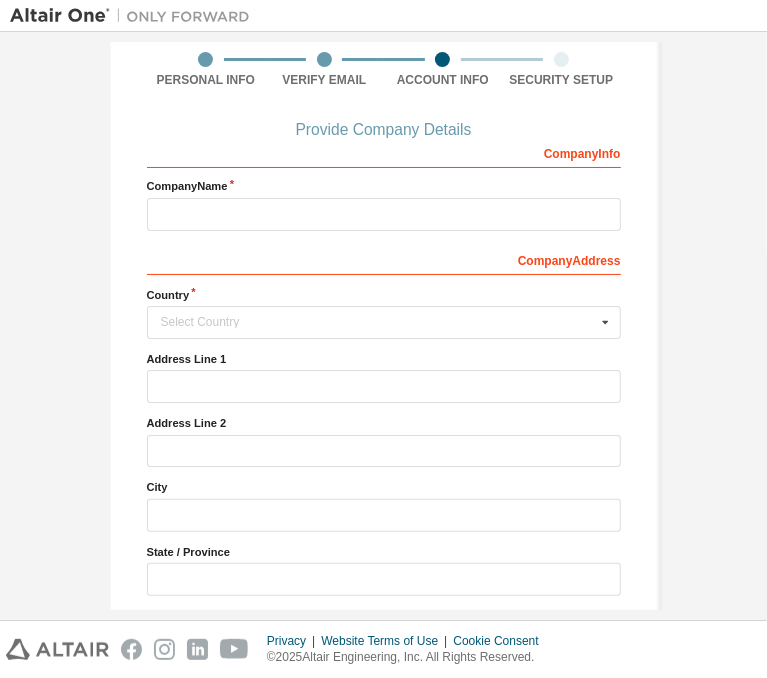 scroll, scrollTop: 140, scrollLeft: 0, axis: vertical 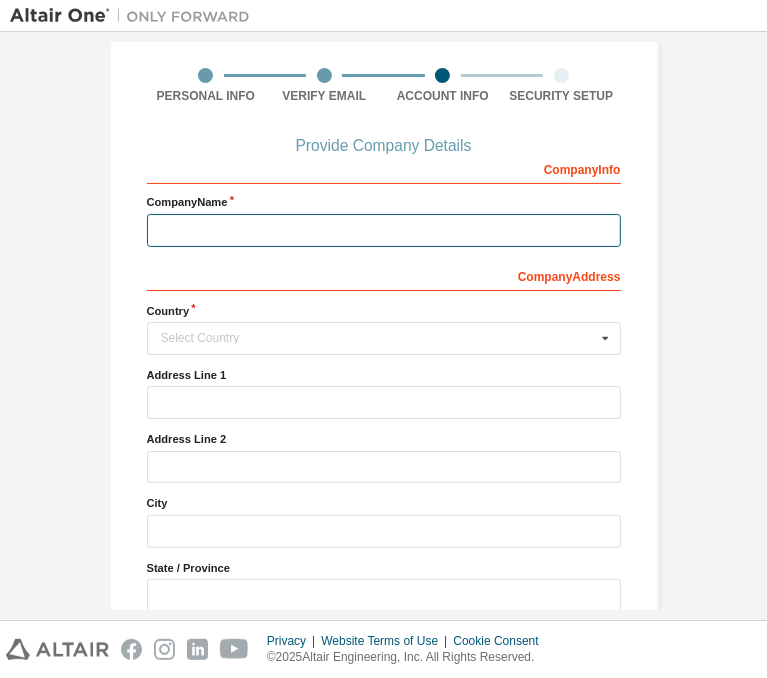 click at bounding box center [384, 230] 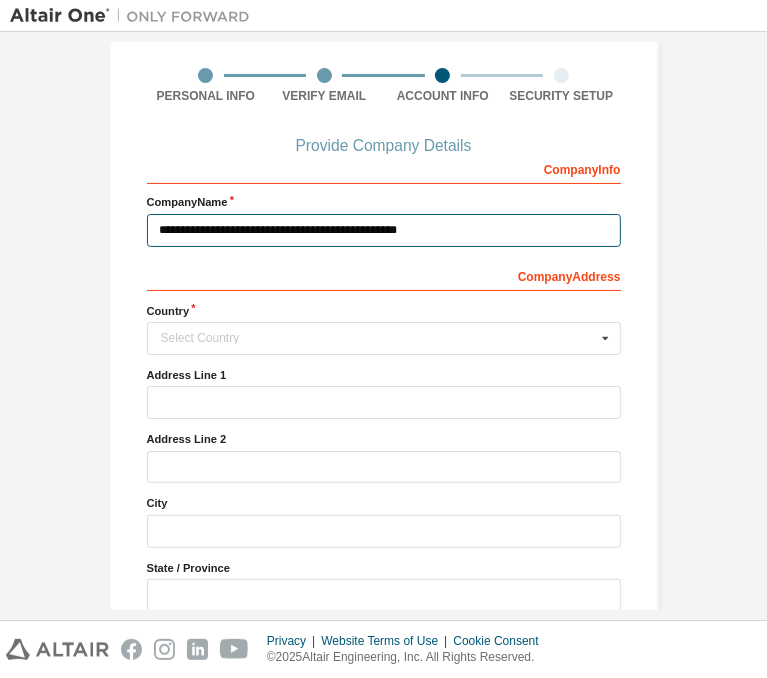click on "**********" at bounding box center (384, 230) 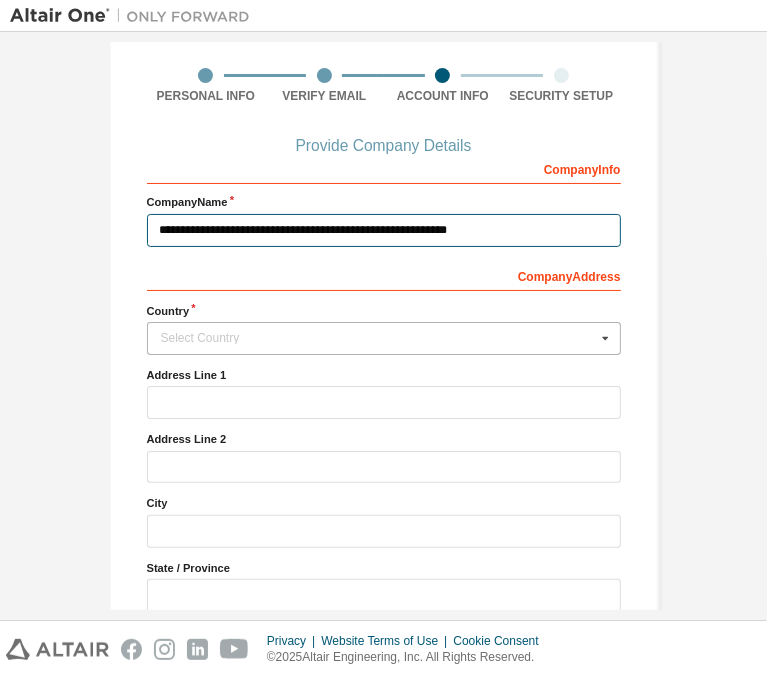 type on "**********" 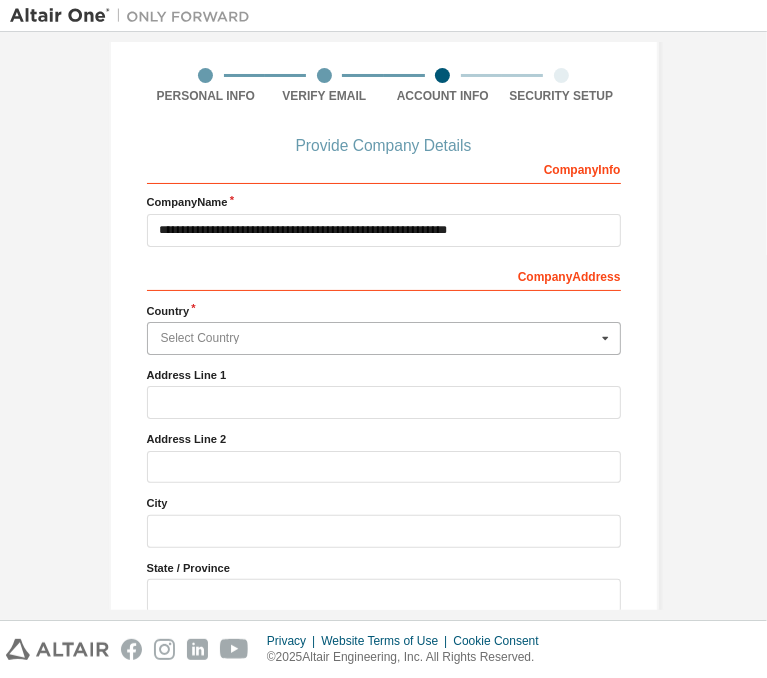 click at bounding box center (385, 338) 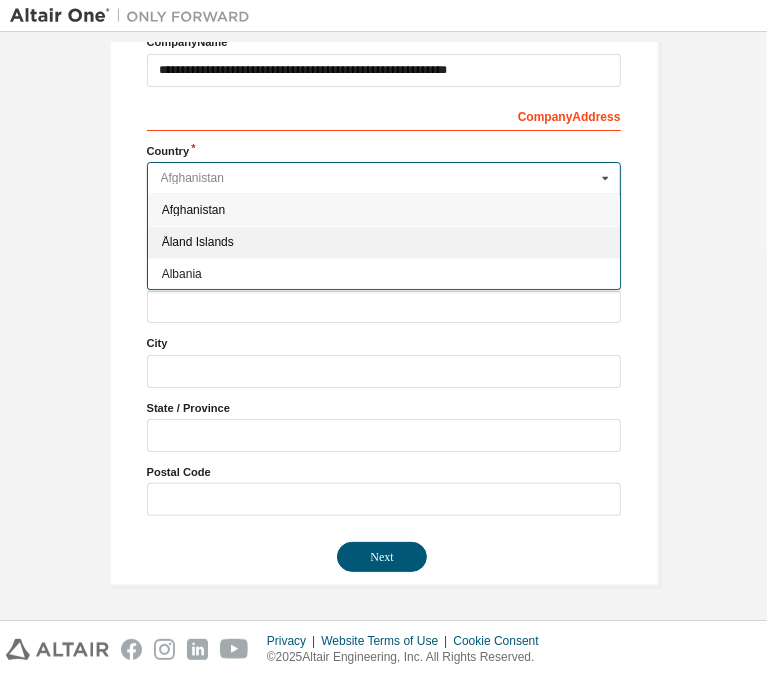 scroll, scrollTop: 3424, scrollLeft: 0, axis: vertical 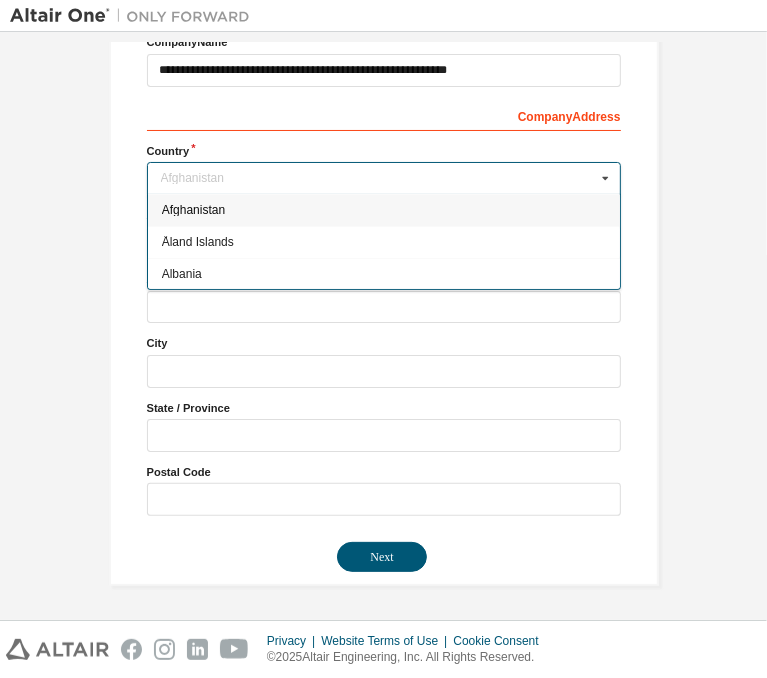 click on "India" at bounding box center (383, 3395) 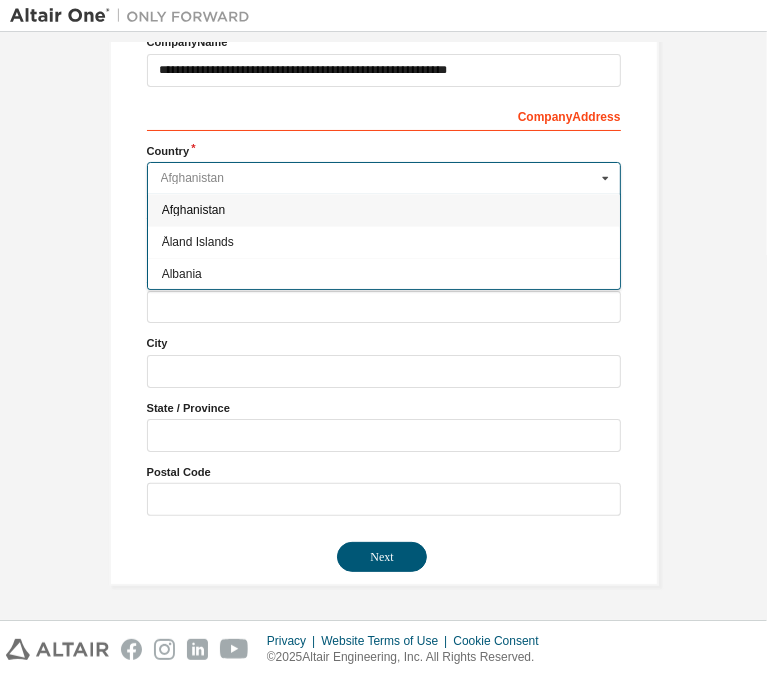 type on "***" 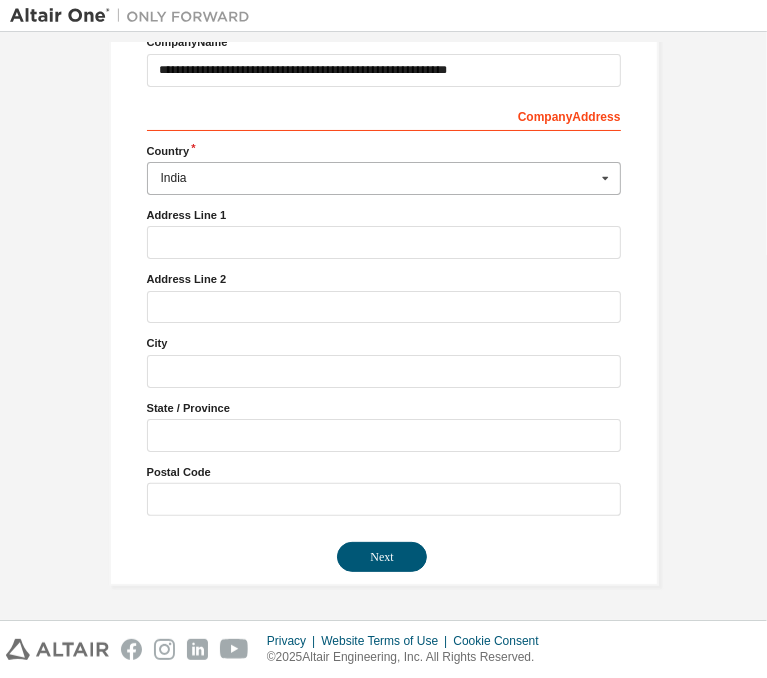 scroll, scrollTop: 151, scrollLeft: 0, axis: vertical 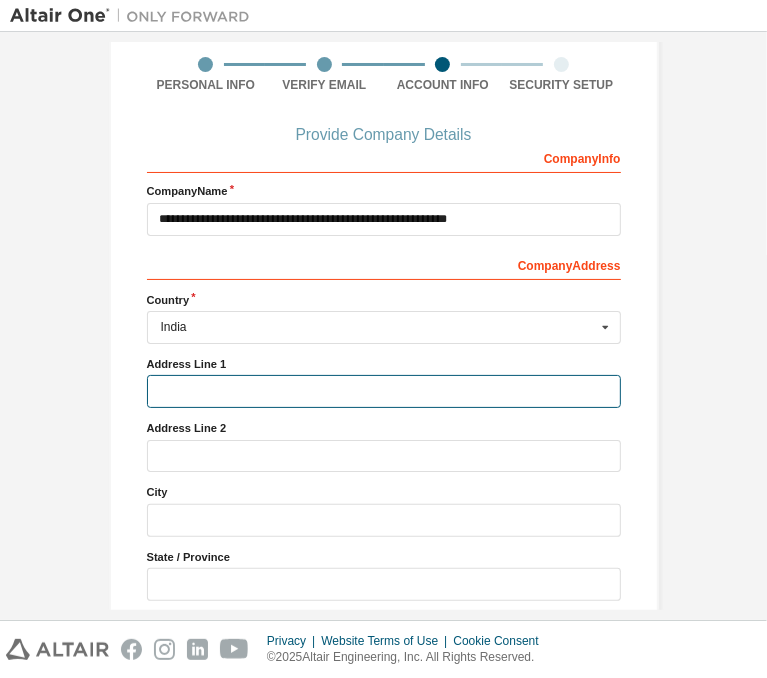 click at bounding box center [384, 391] 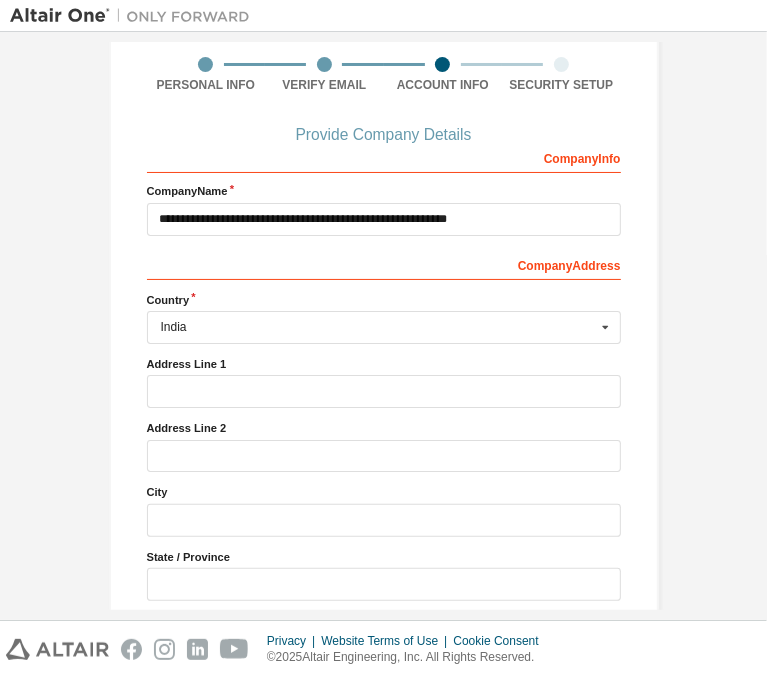 scroll, scrollTop: 232, scrollLeft: 0, axis: vertical 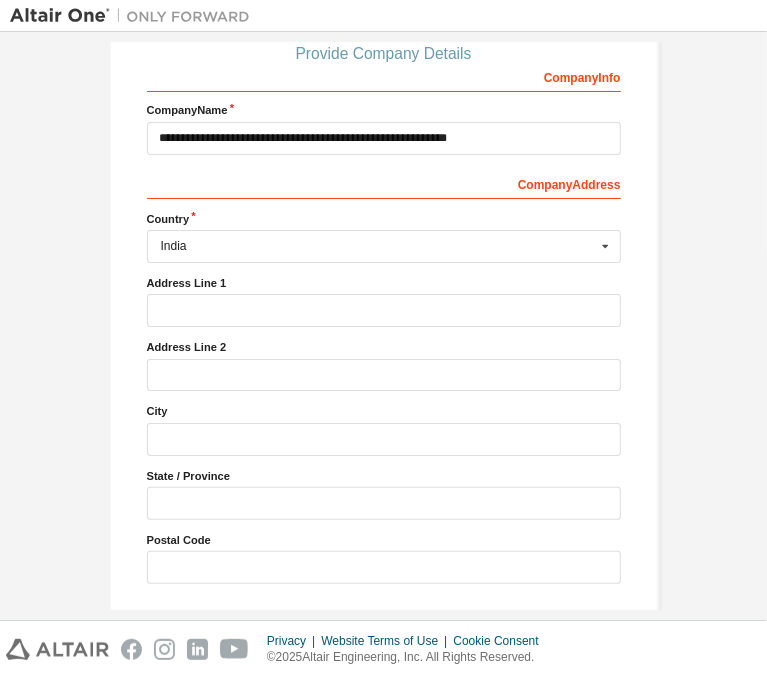 click on "Next" at bounding box center [382, 625] 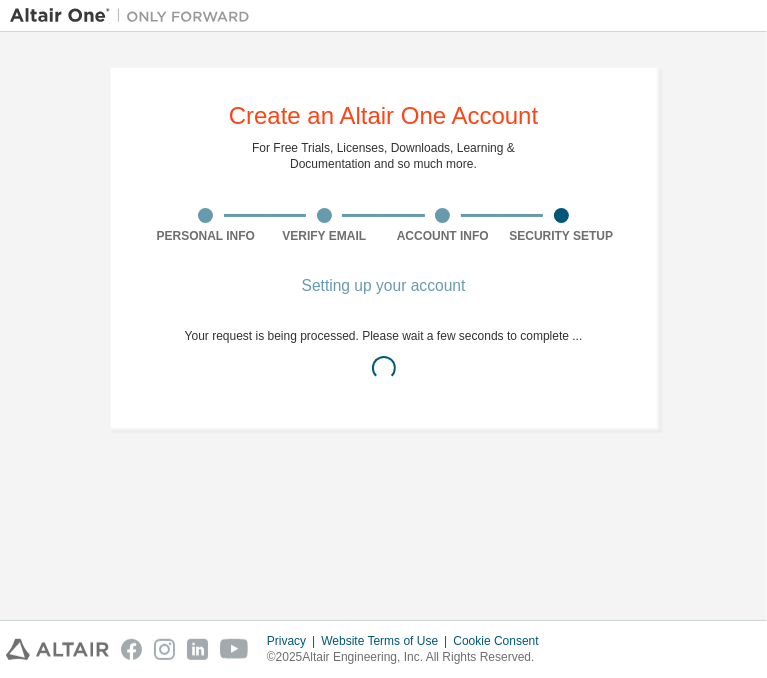 scroll, scrollTop: 0, scrollLeft: 0, axis: both 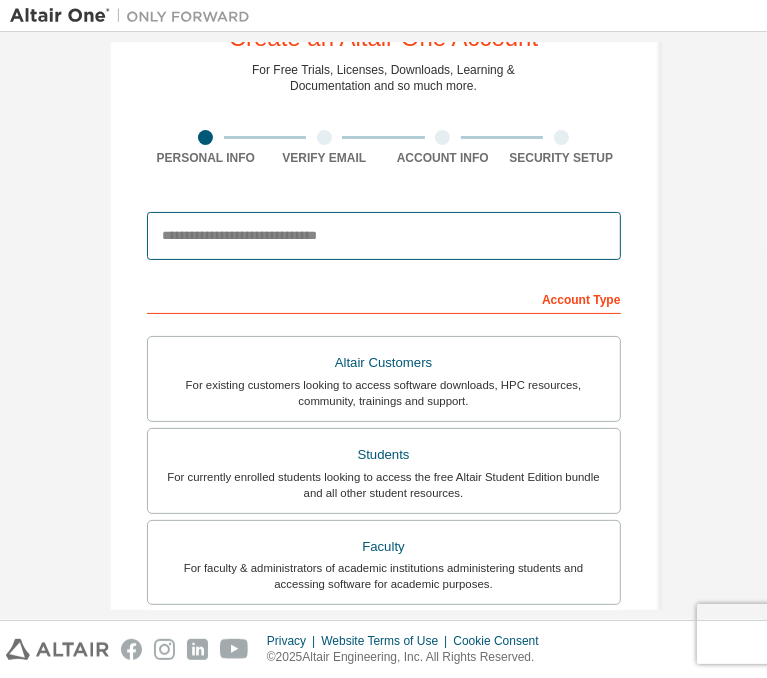 click at bounding box center [384, 236] 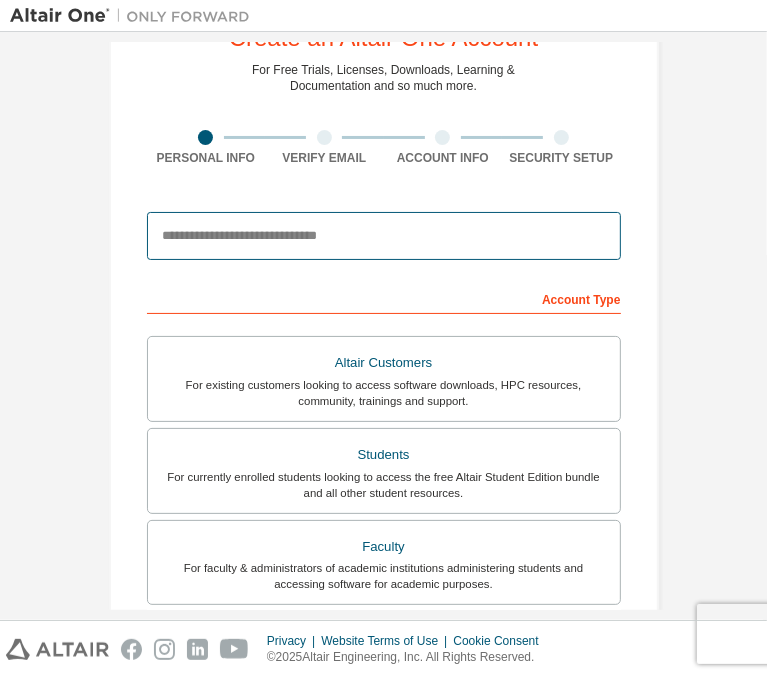 type on "**********" 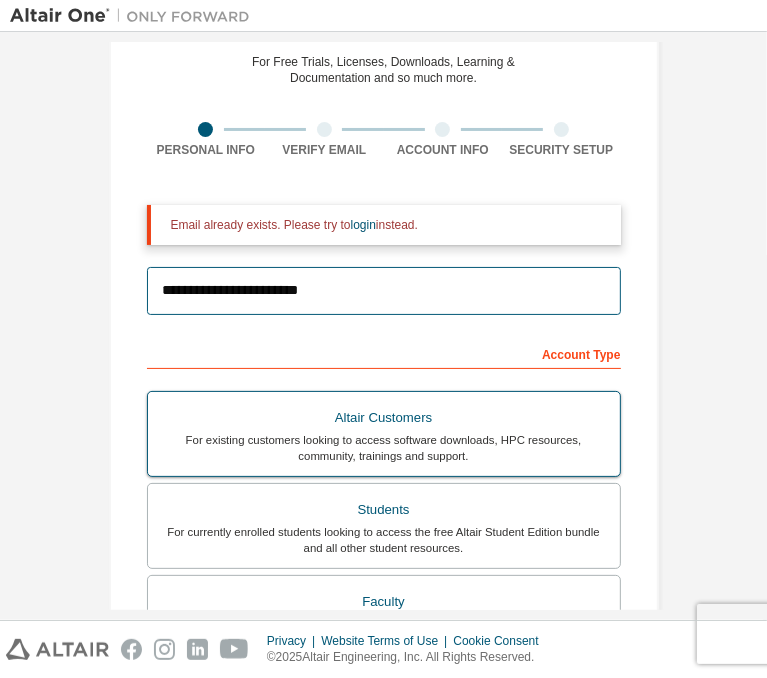 scroll, scrollTop: 86, scrollLeft: 0, axis: vertical 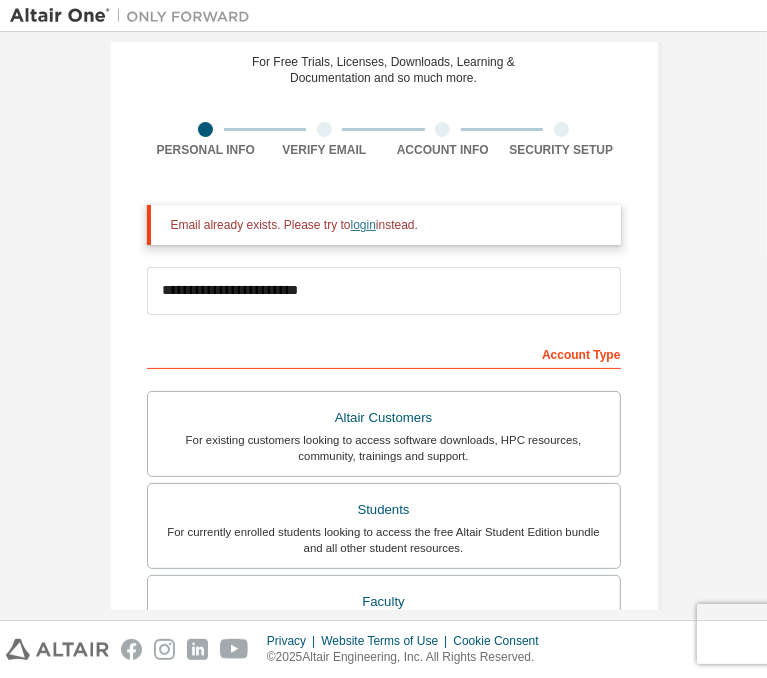 click on "login" at bounding box center [363, 225] 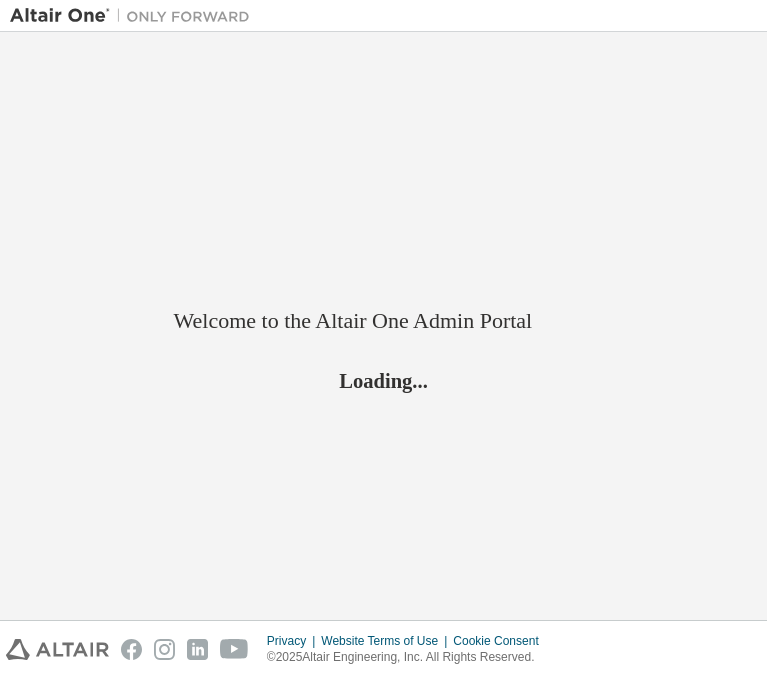 scroll, scrollTop: 0, scrollLeft: 0, axis: both 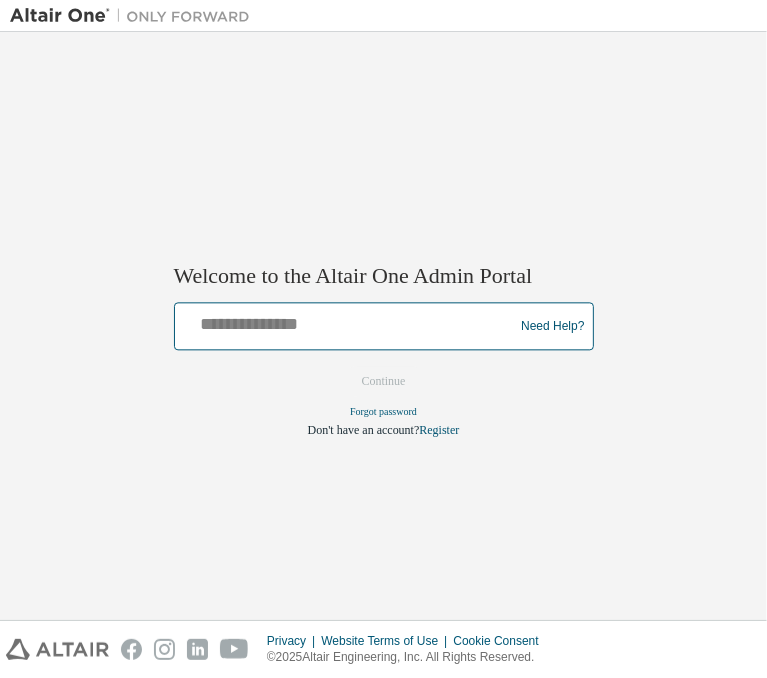 click at bounding box center (347, 322) 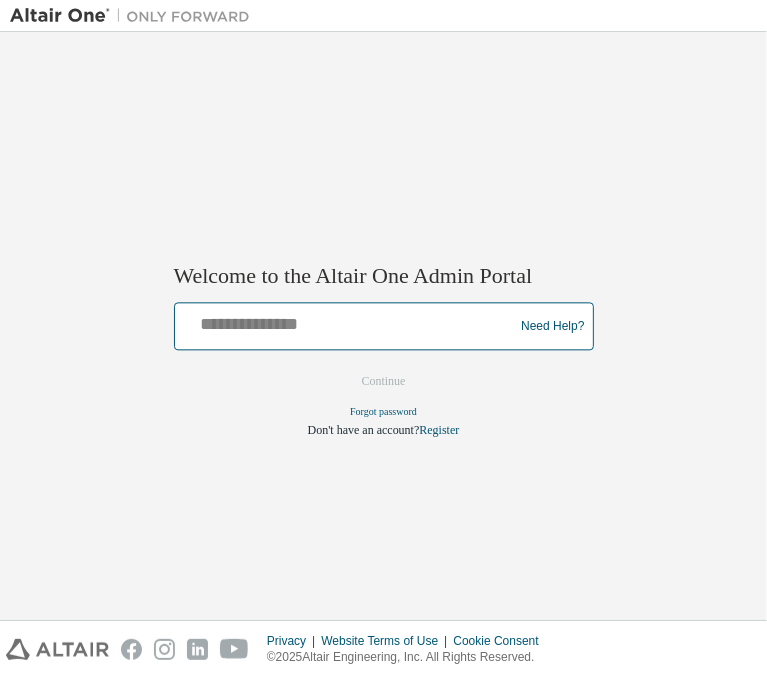 type on "**********" 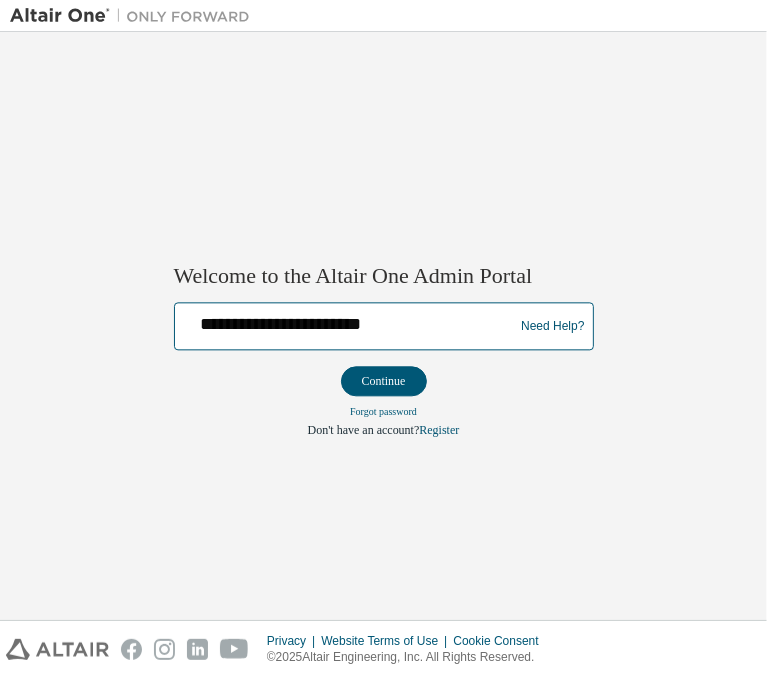 click on "**********" at bounding box center [347, 322] 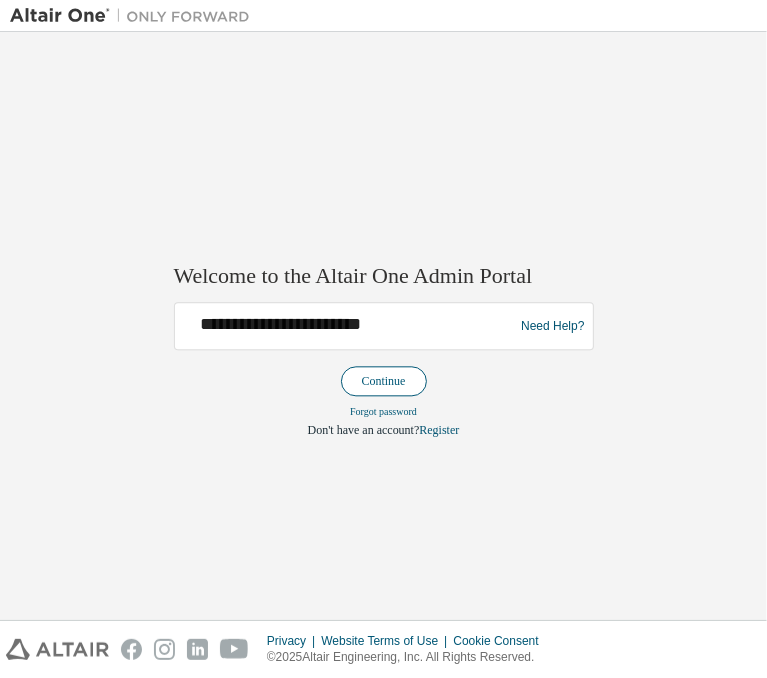 click on "Continue" at bounding box center (384, 382) 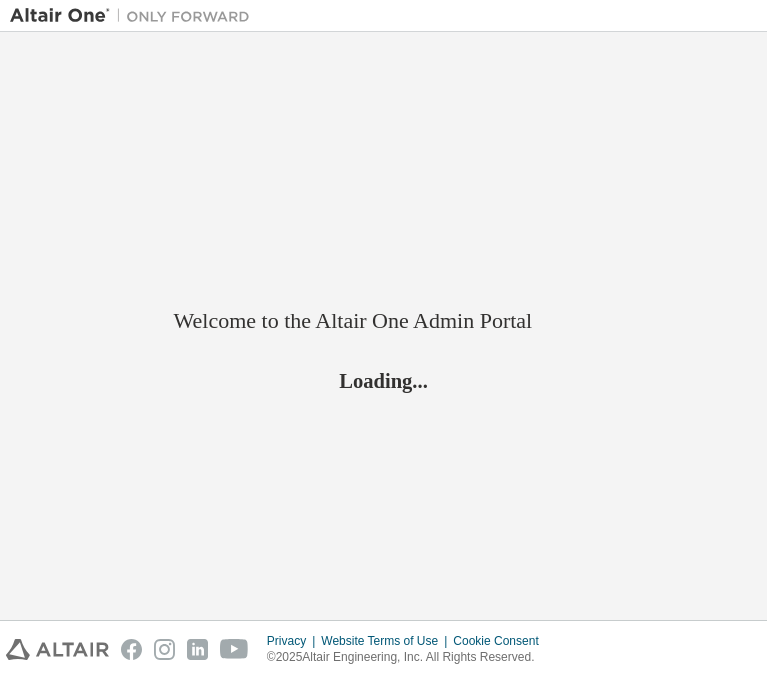 scroll, scrollTop: 0, scrollLeft: 0, axis: both 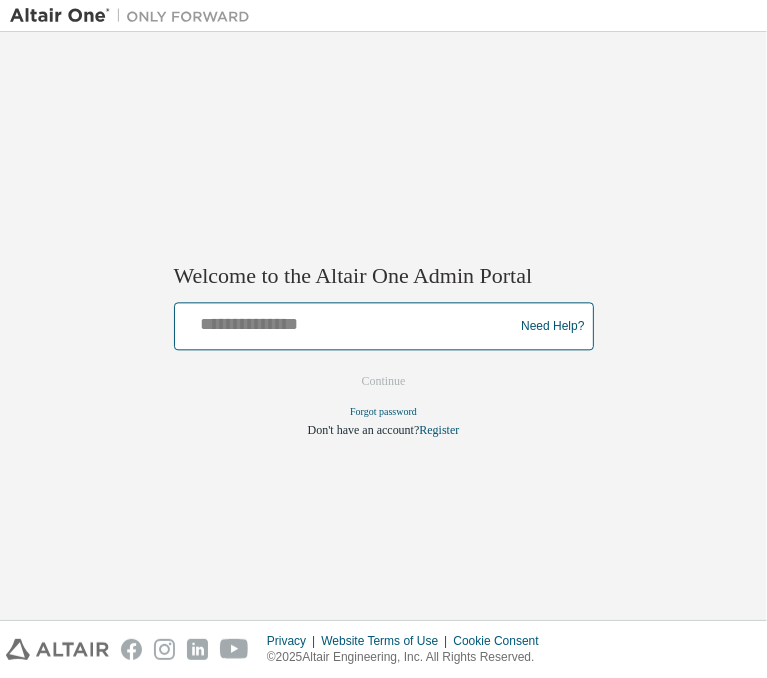 click at bounding box center (347, 322) 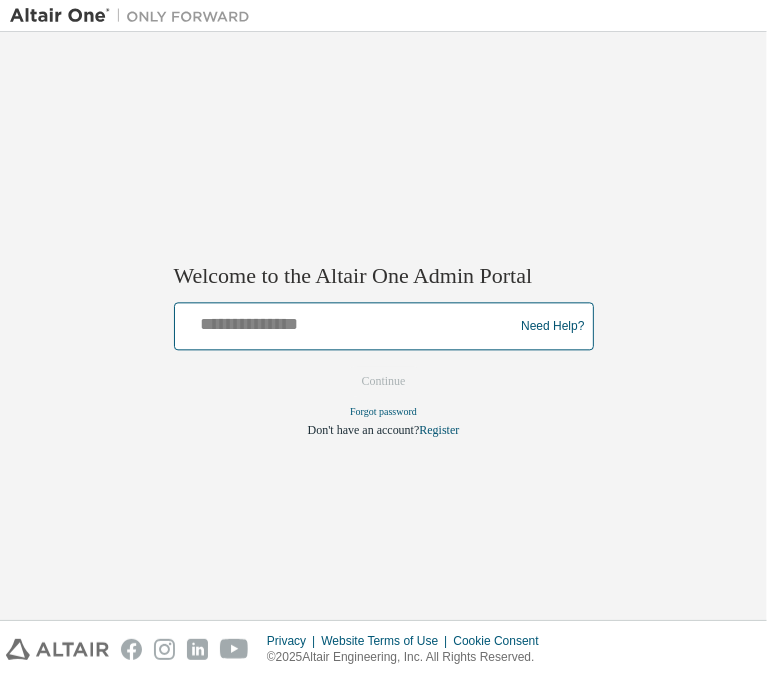 type on "**********" 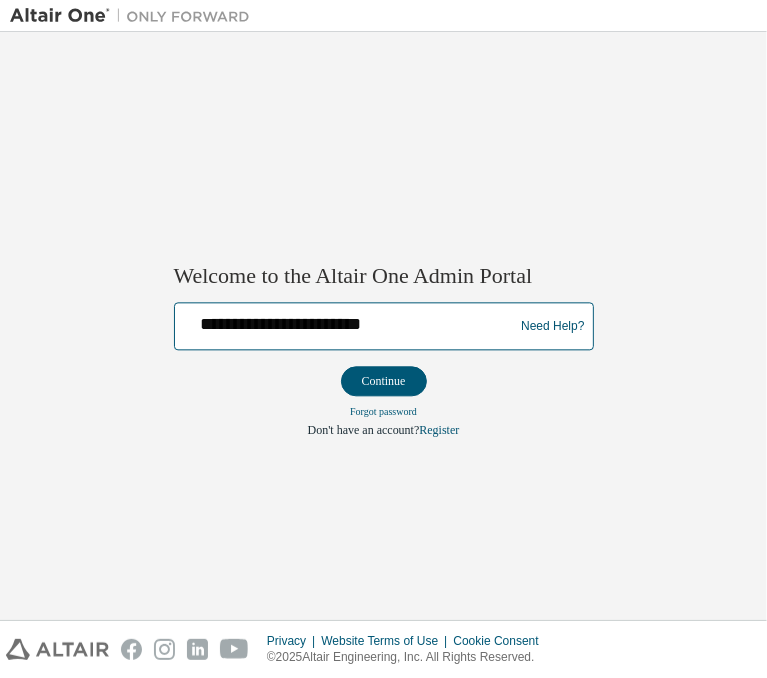 click on "**********" at bounding box center (347, 322) 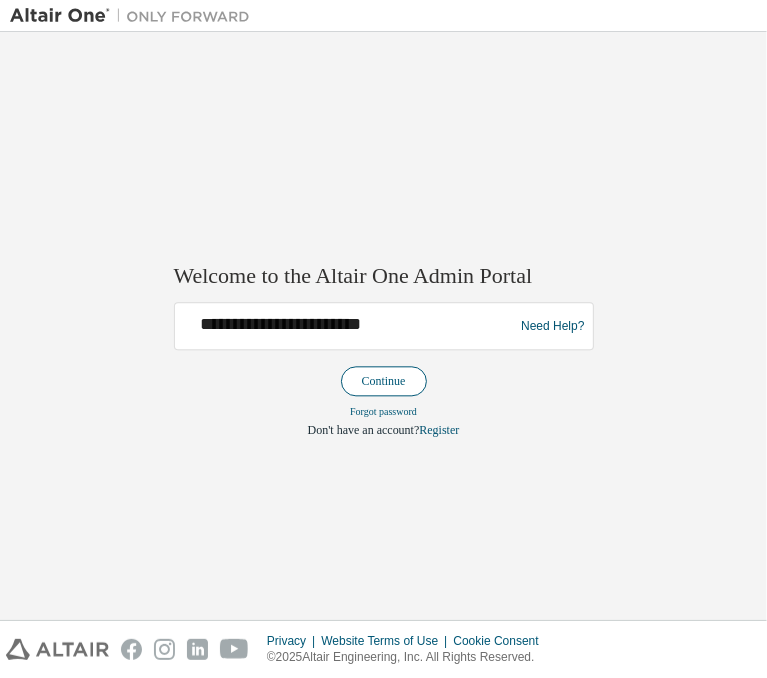 click on "Continue" at bounding box center (384, 382) 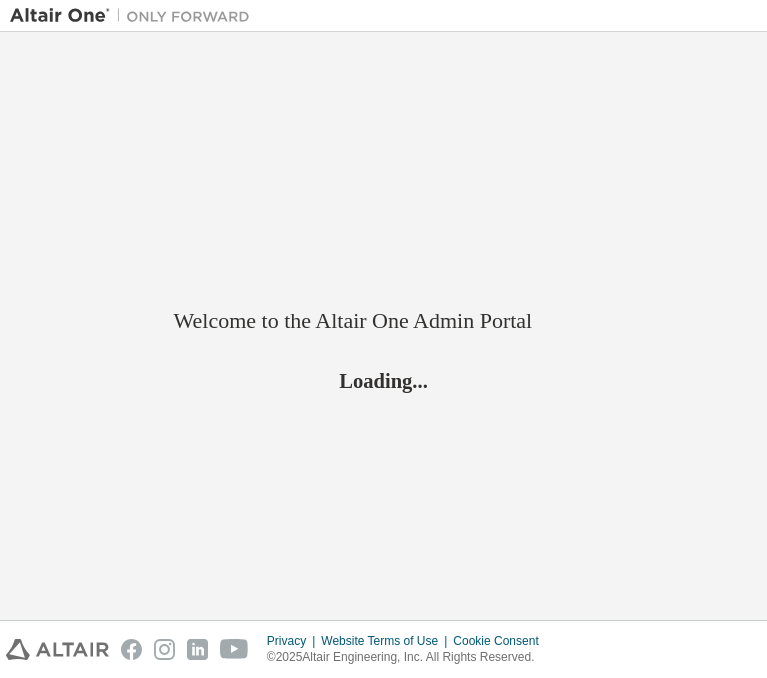 scroll, scrollTop: 0, scrollLeft: 0, axis: both 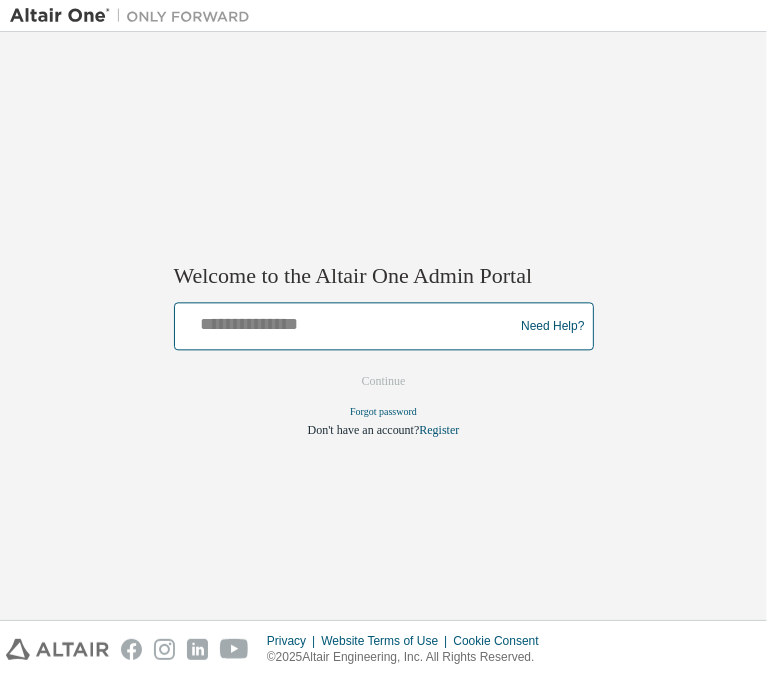 click at bounding box center [347, 322] 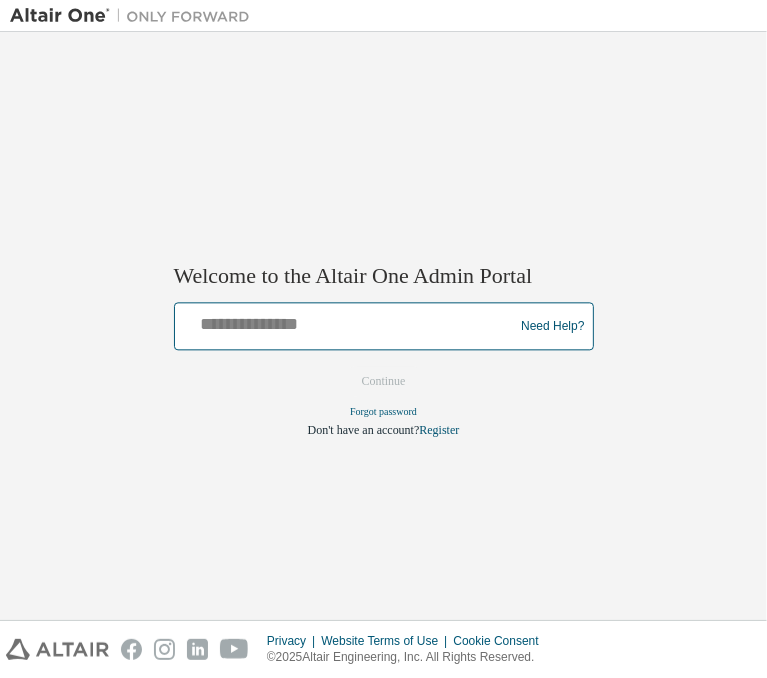 type on "**********" 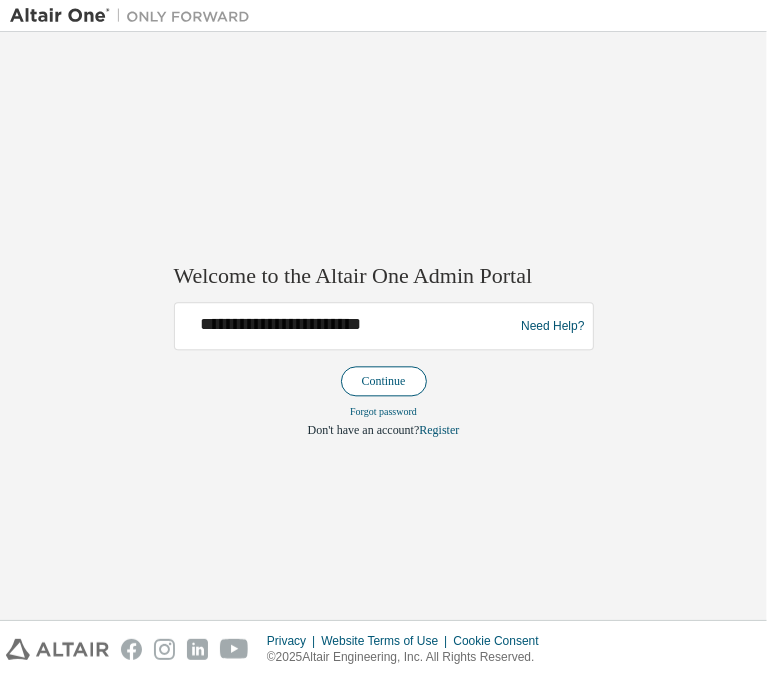 click on "Continue" at bounding box center (384, 382) 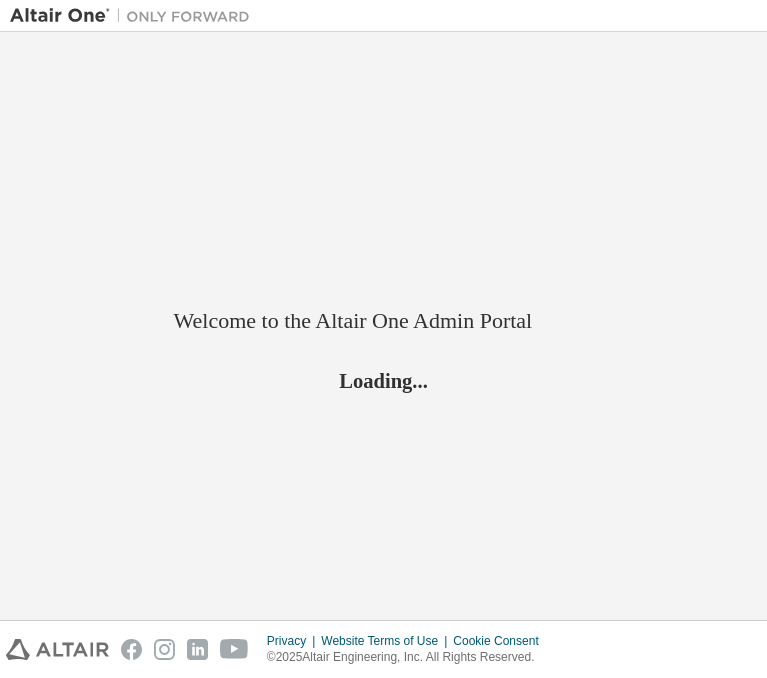 scroll, scrollTop: 0, scrollLeft: 0, axis: both 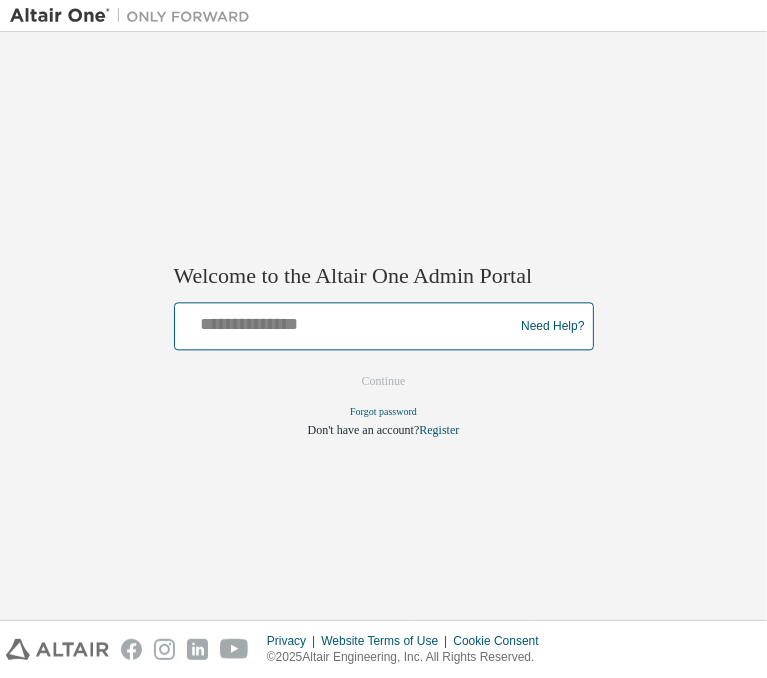 click at bounding box center (347, 322) 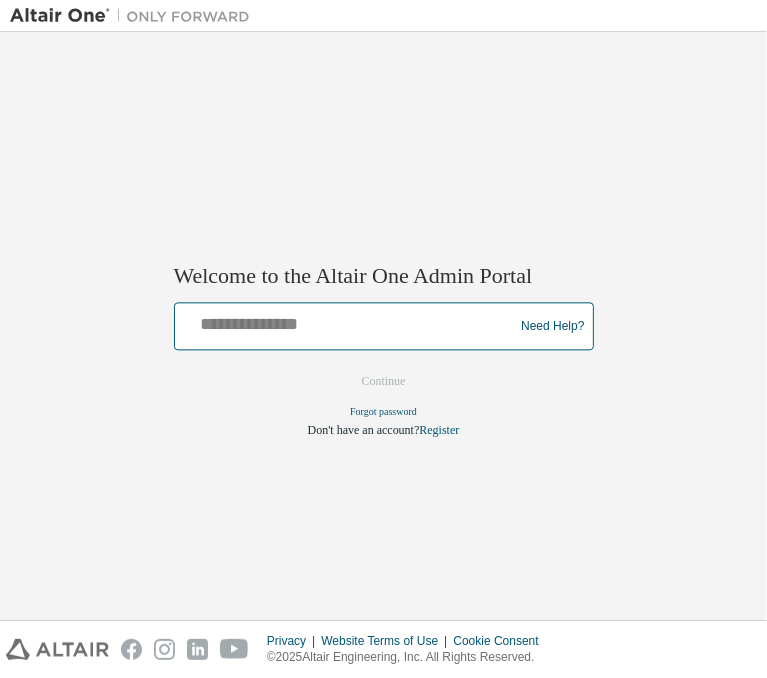 type on "**********" 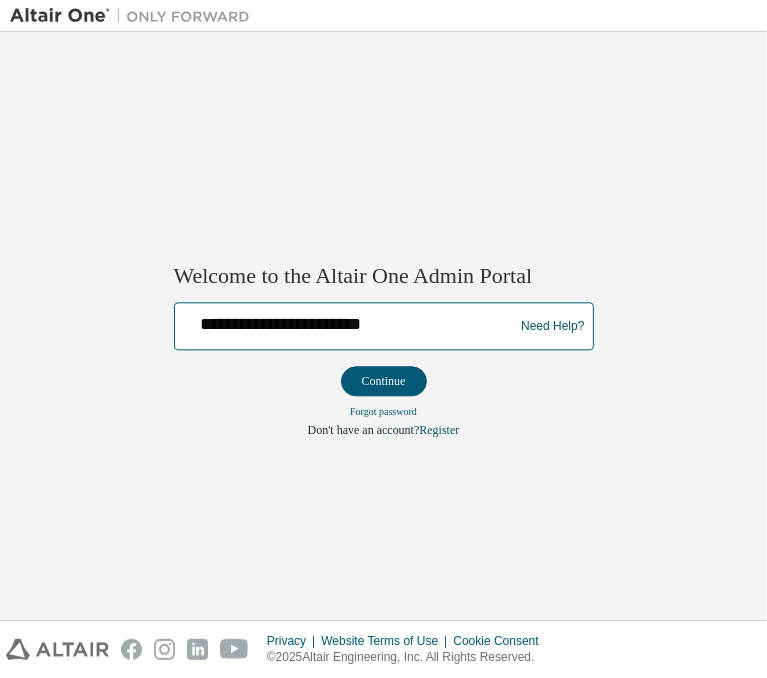 click on "**********" at bounding box center [347, 322] 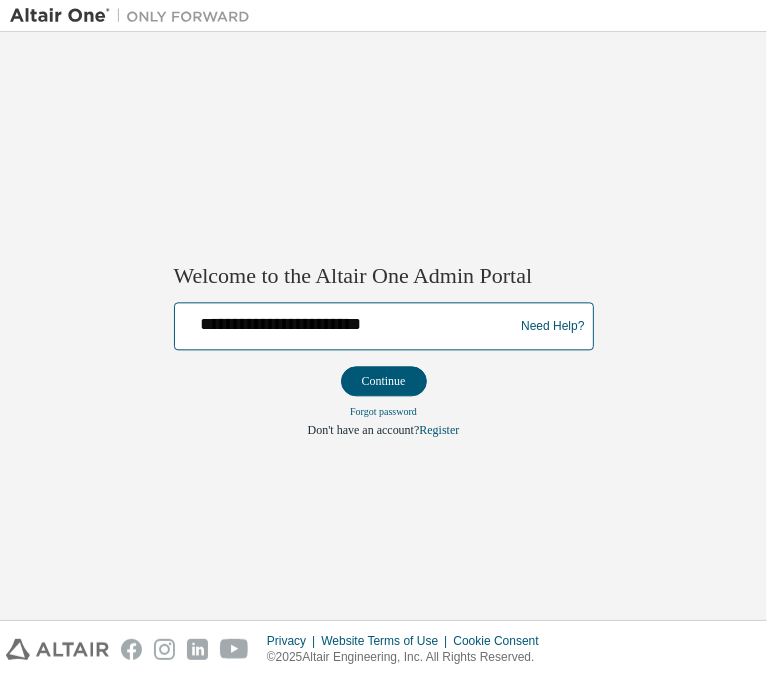 click on "**********" at bounding box center (347, 322) 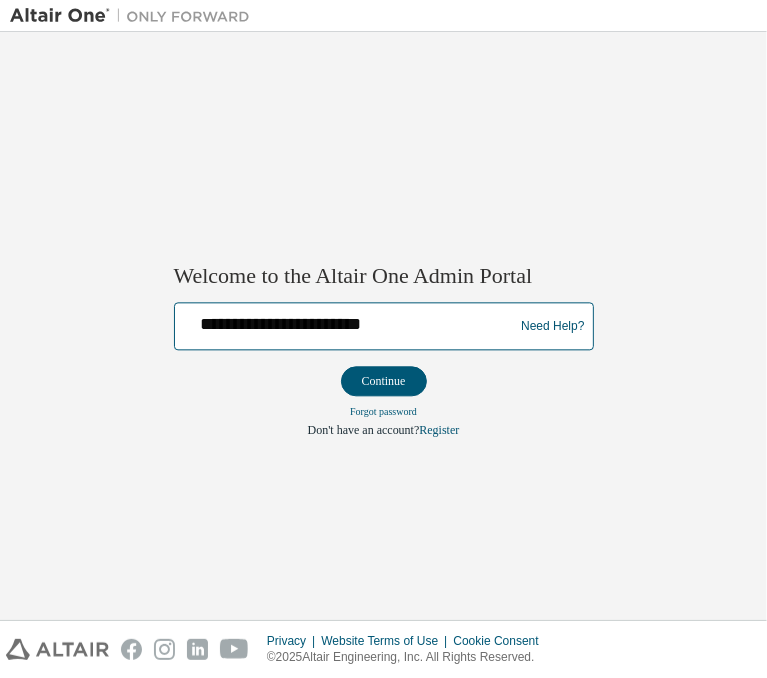 click on "**********" at bounding box center (347, 322) 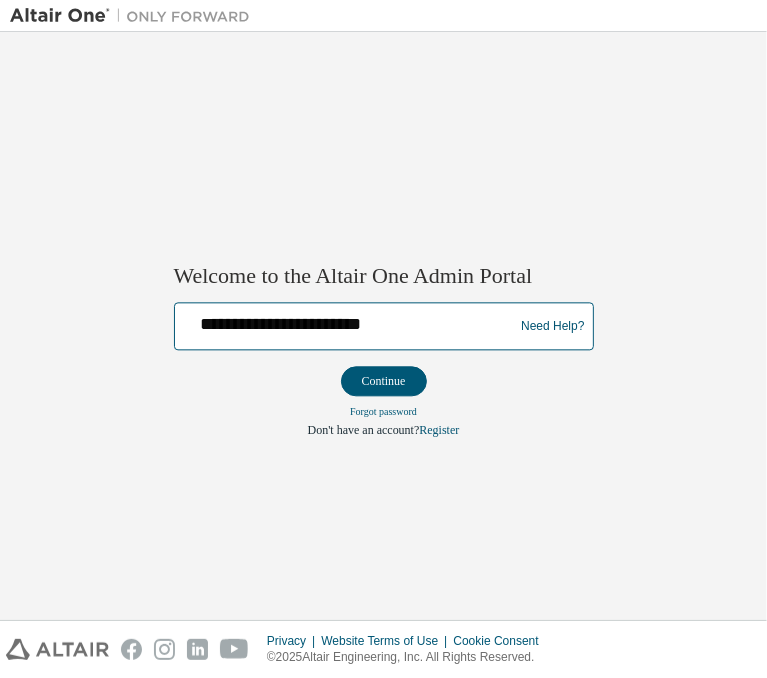 click on "**********" at bounding box center (347, 322) 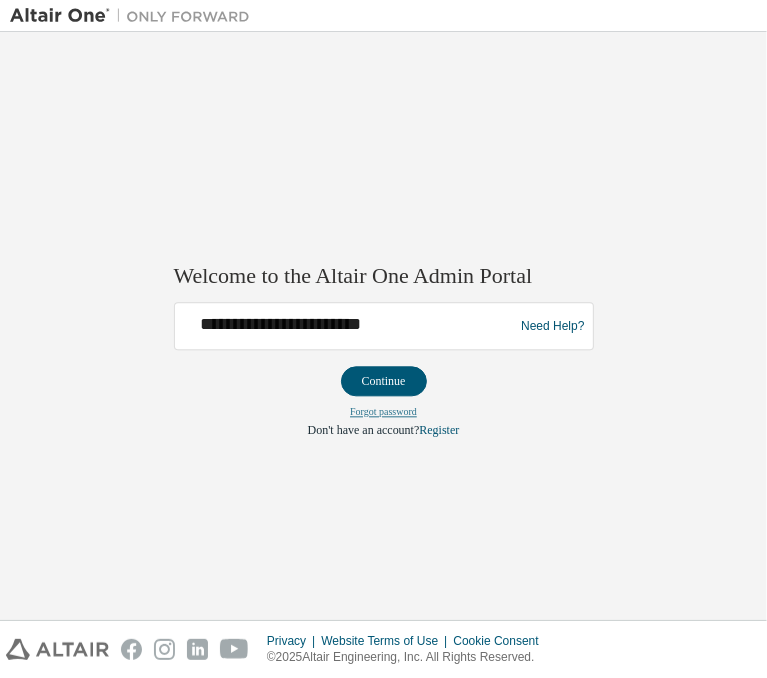 click on "Forgot password" at bounding box center (383, 412) 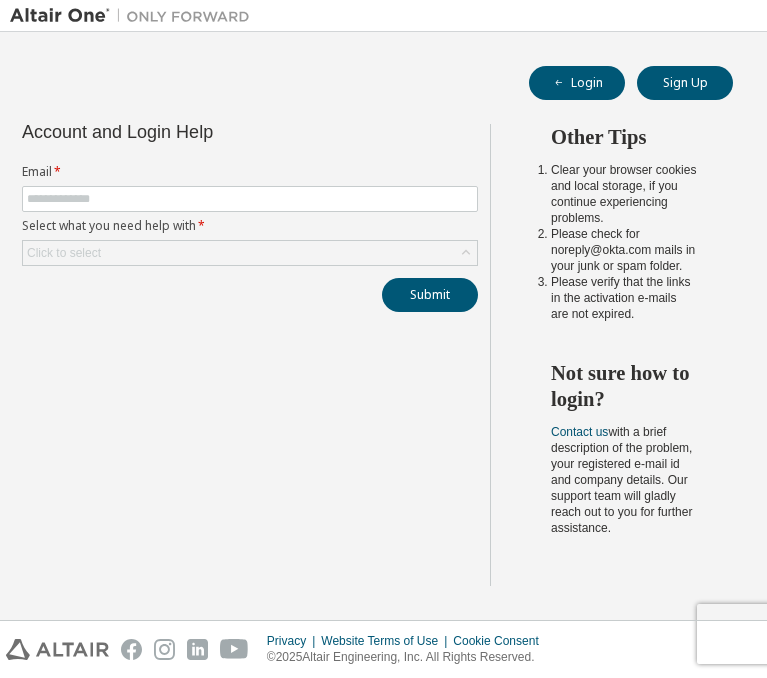 scroll, scrollTop: 0, scrollLeft: 0, axis: both 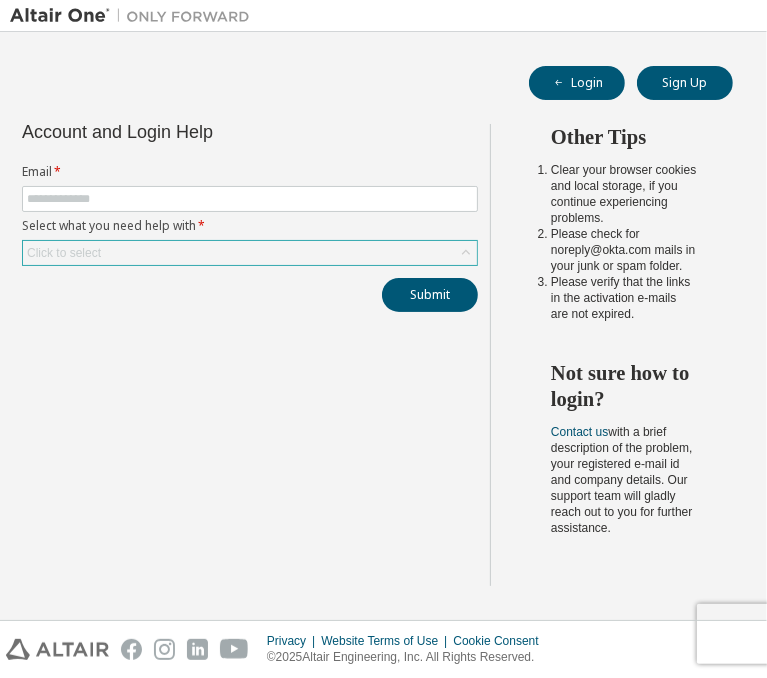 click on "Click to select" at bounding box center [64, 253] 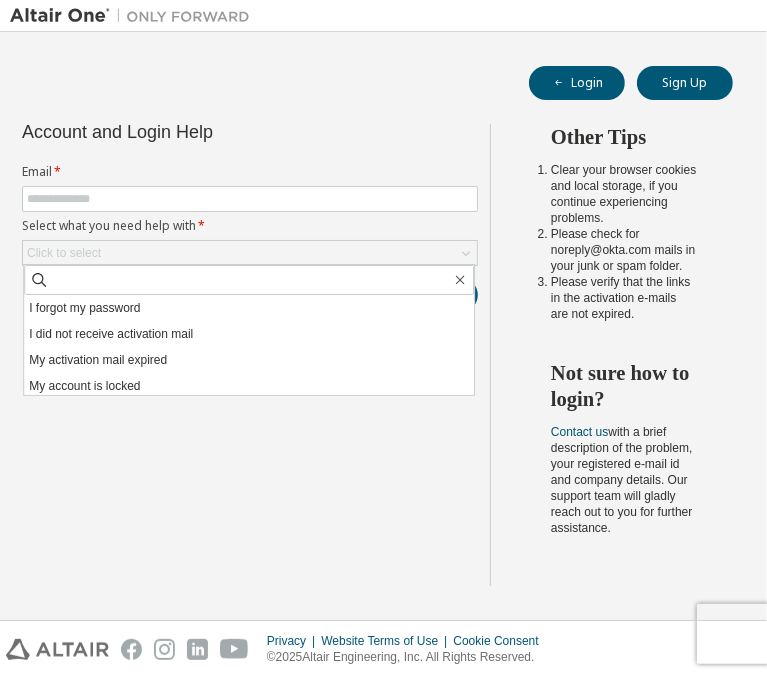 click on "Account and Login Help Email * Select what you need help with * Click to select I forgot my password I did not receive activation mail My activation mail expired My account is locked I want to reset multi-factor authentication I don't know but can't login Submit" at bounding box center (250, 355) 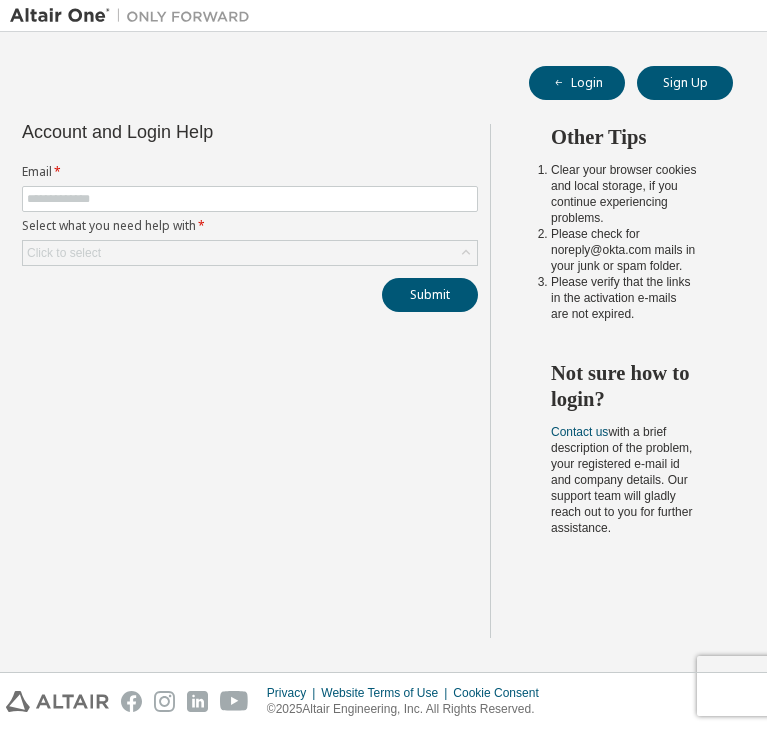 scroll, scrollTop: 0, scrollLeft: 0, axis: both 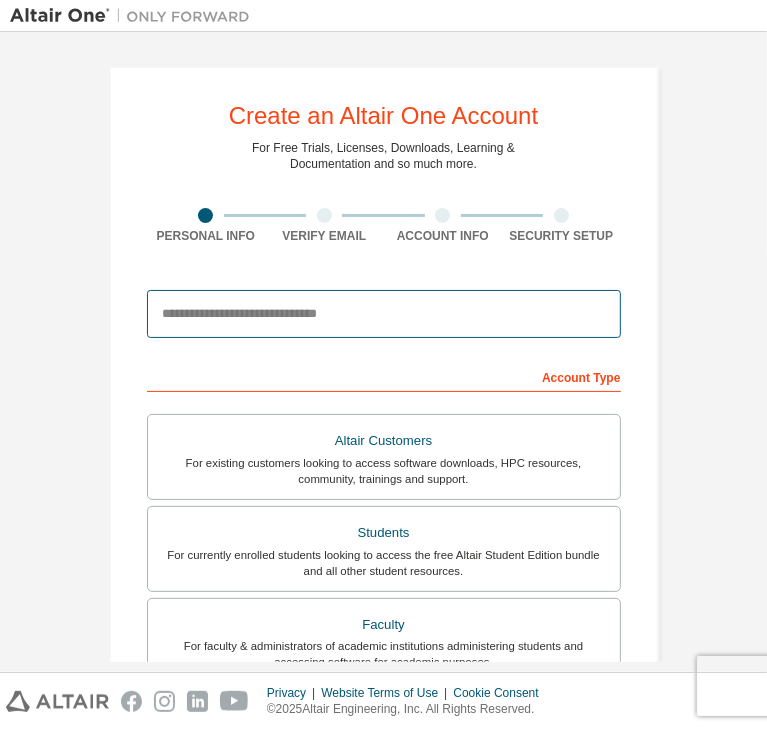 click at bounding box center [384, 314] 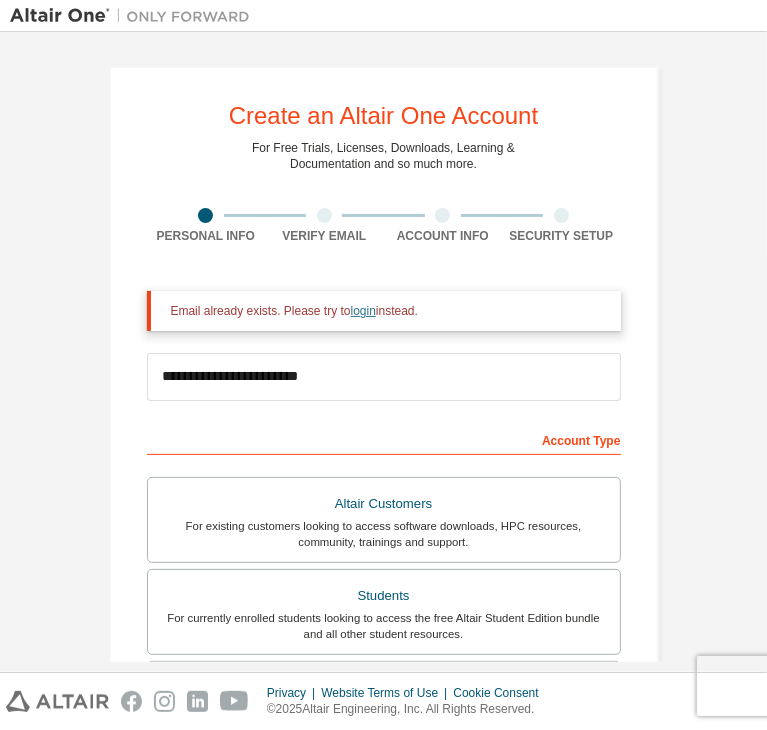 click on "login" at bounding box center [363, 311] 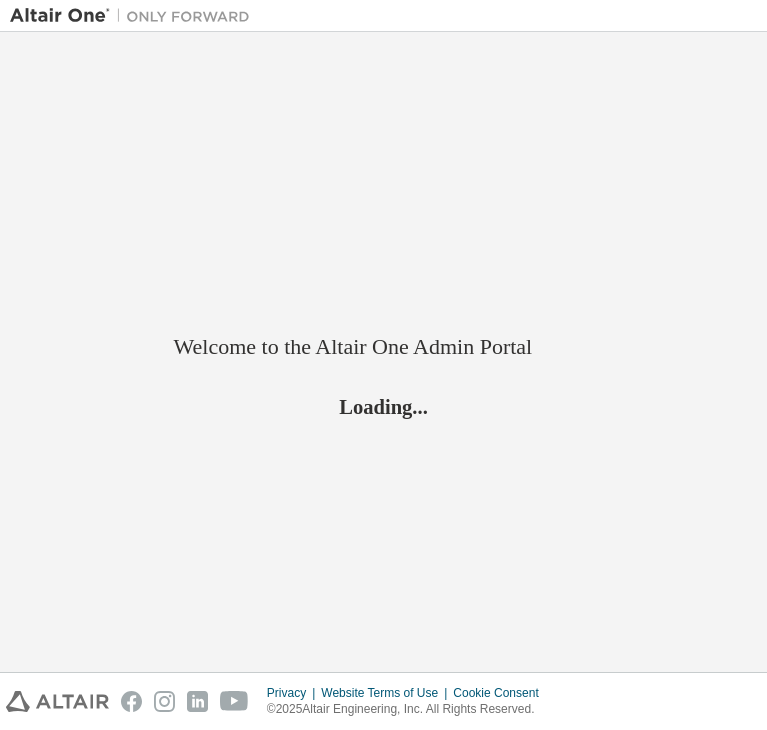 scroll, scrollTop: 0, scrollLeft: 0, axis: both 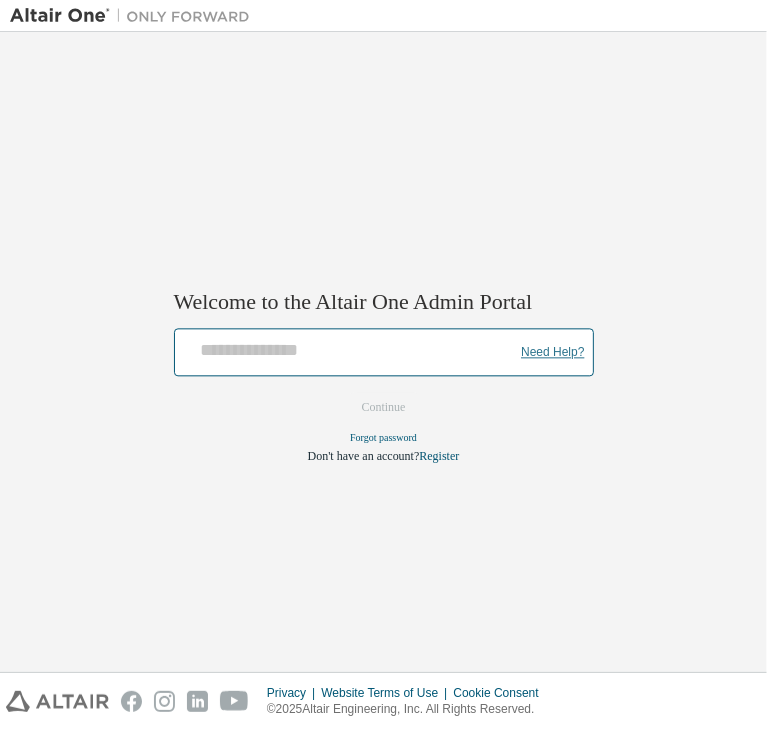 click on "Need Help?" at bounding box center [552, 352] 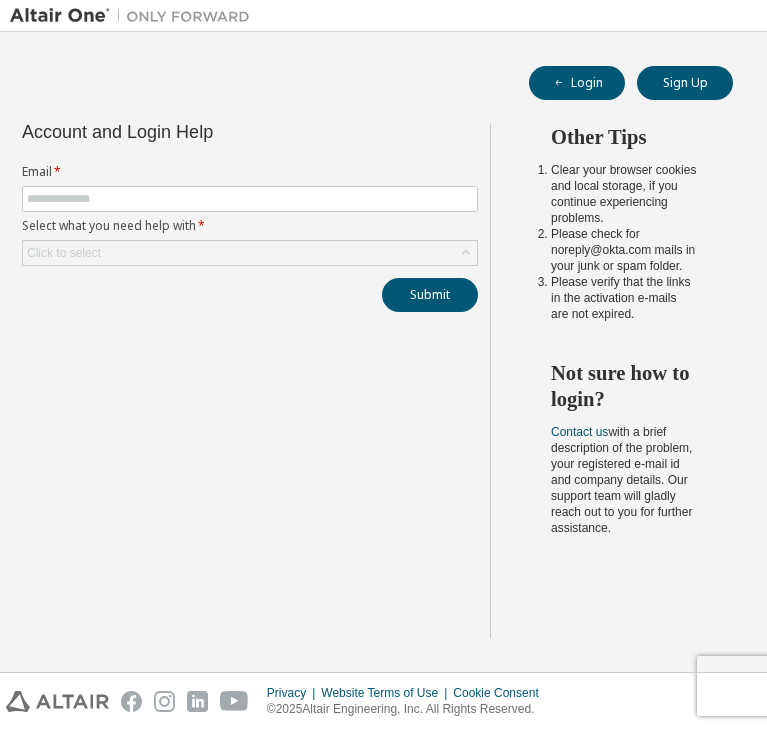 scroll, scrollTop: 0, scrollLeft: 0, axis: both 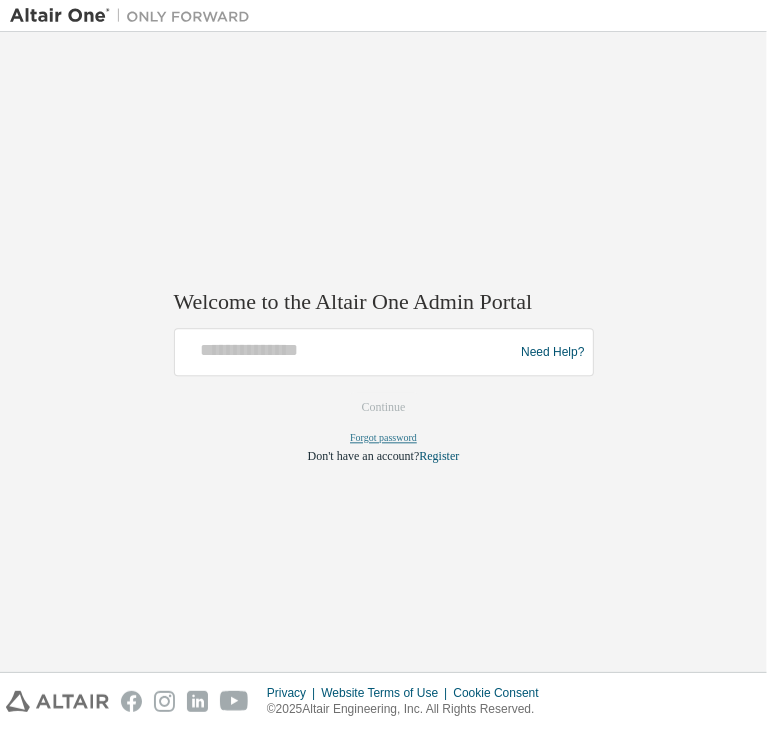 click on "Forgot password" at bounding box center [383, 438] 